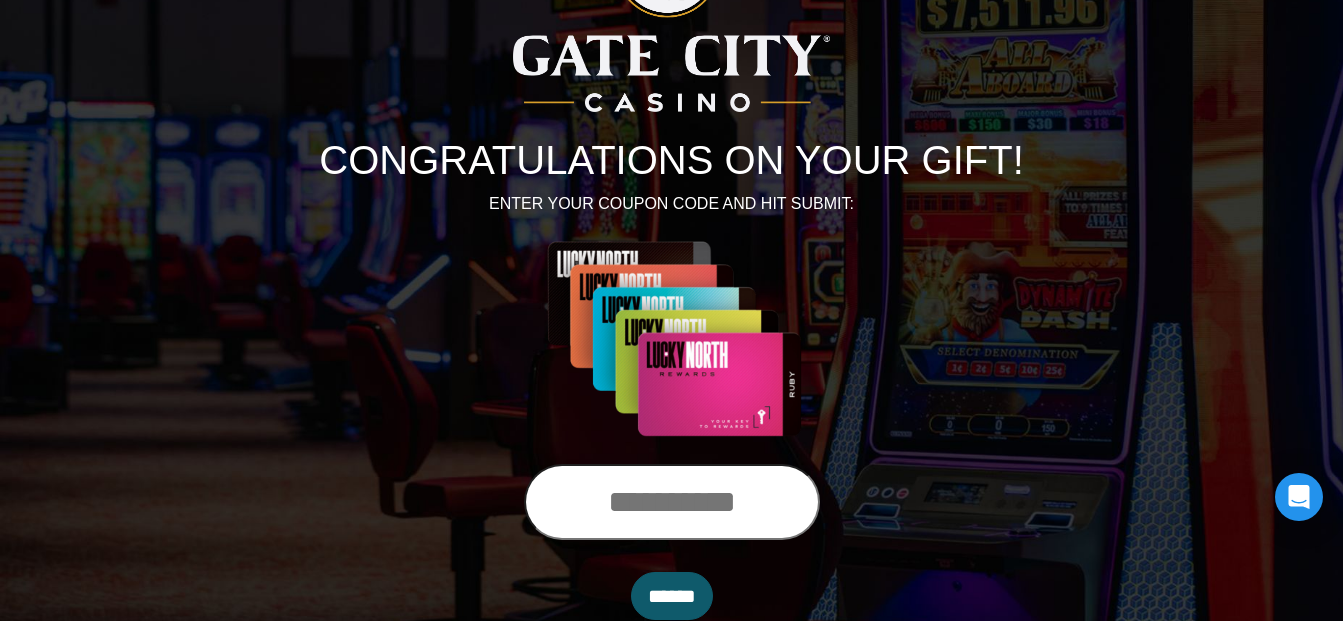 scroll, scrollTop: 161, scrollLeft: 0, axis: vertical 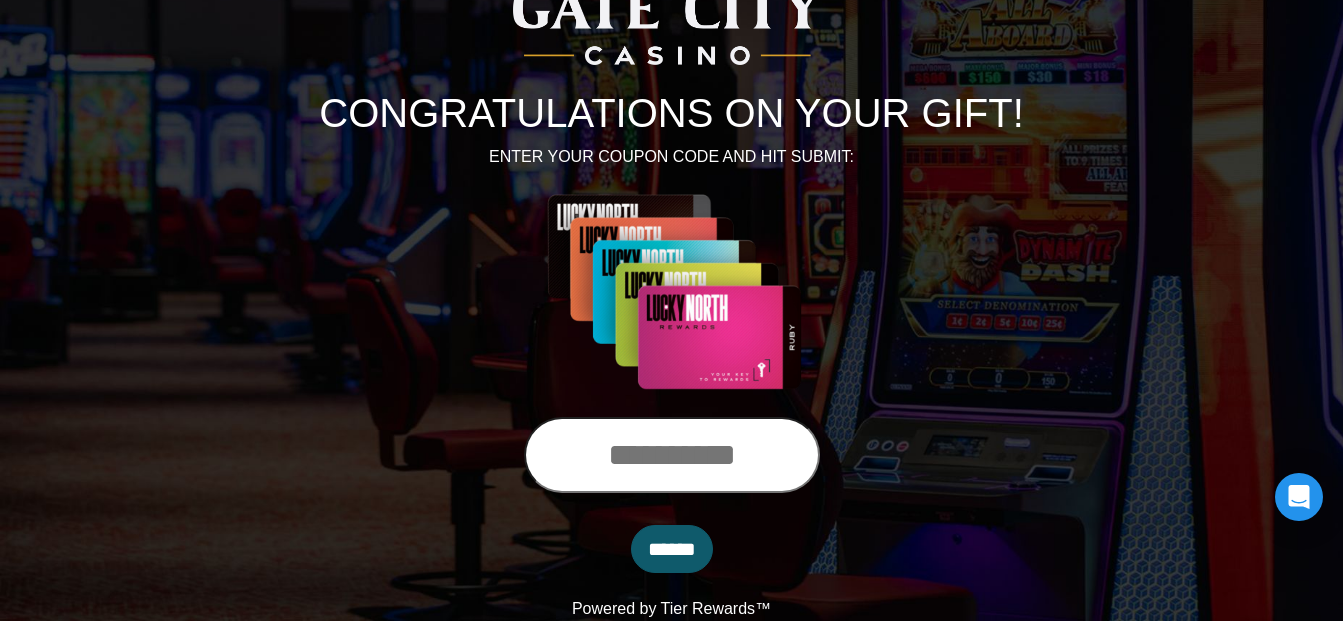 click at bounding box center (672, 455) 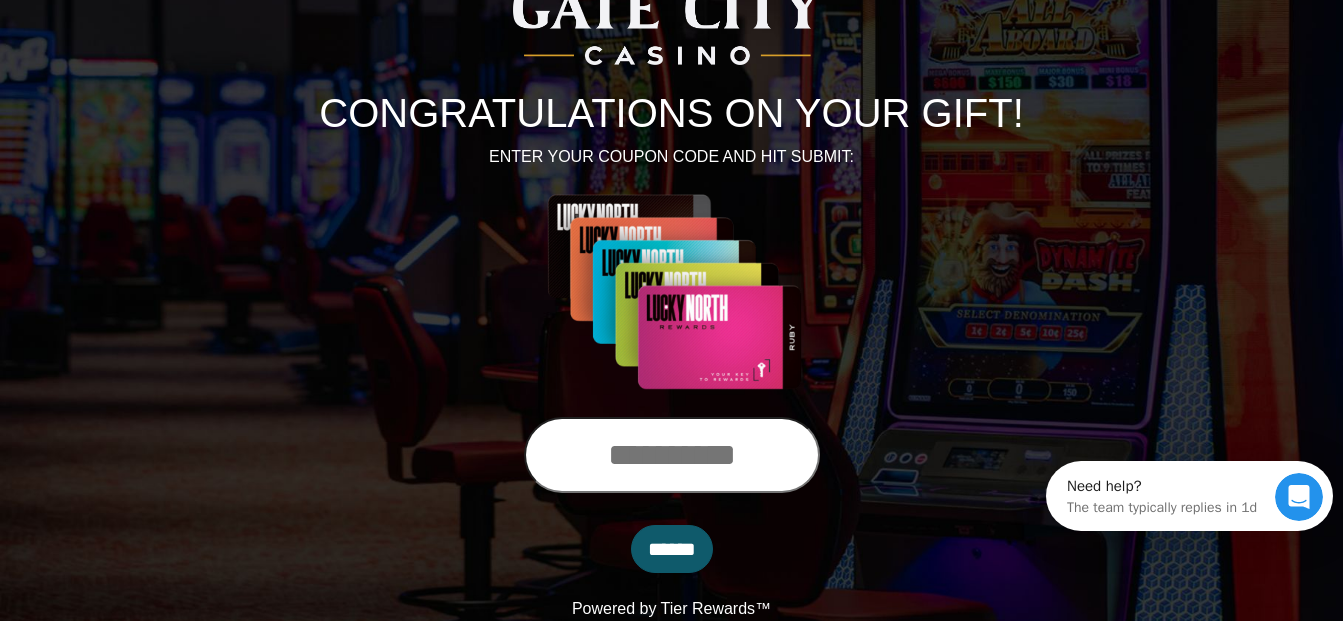 scroll, scrollTop: 0, scrollLeft: 0, axis: both 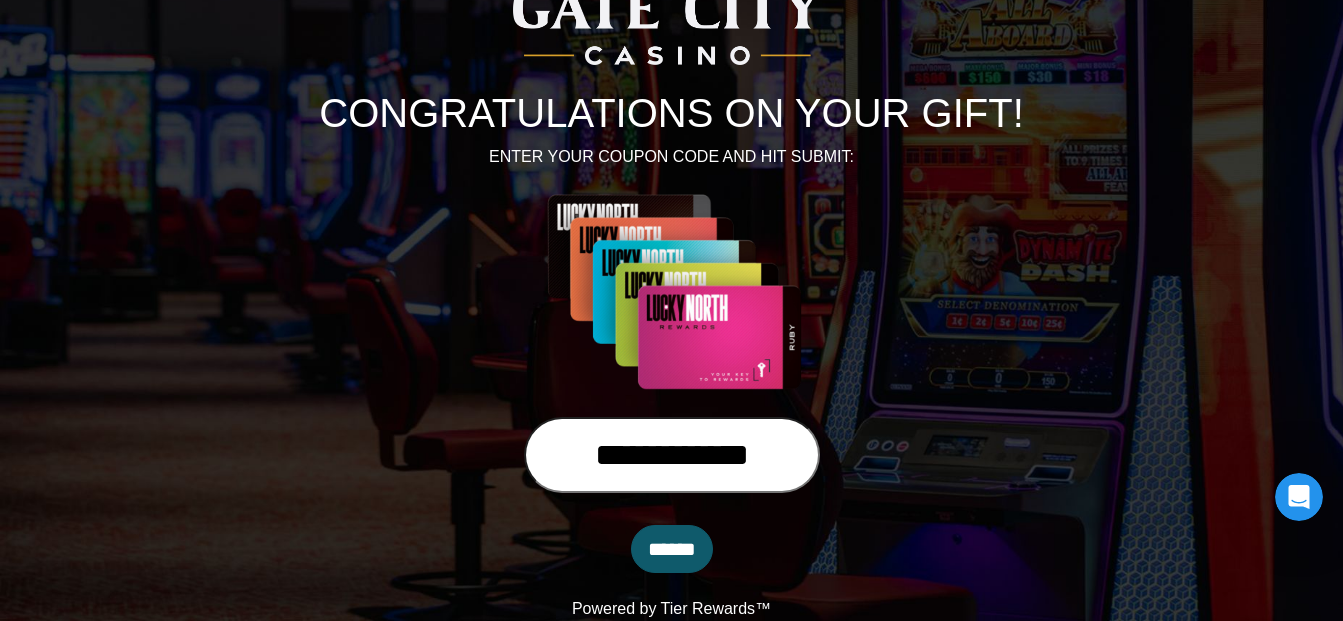 type on "**********" 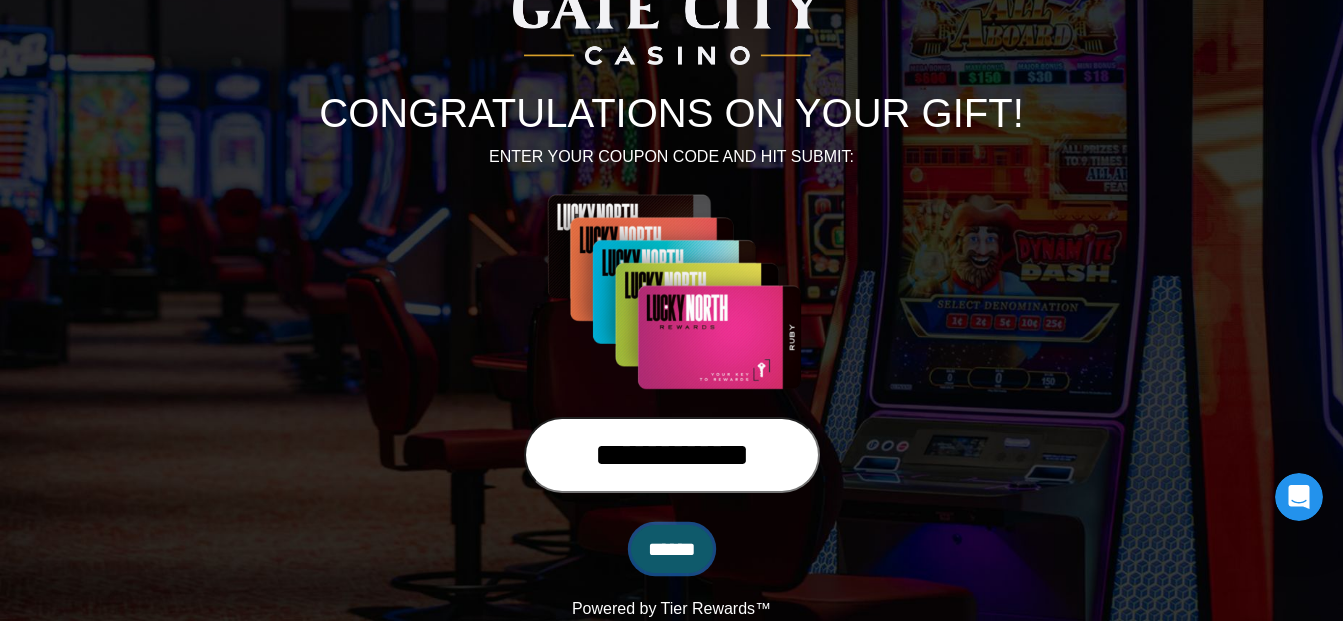 click on "******" at bounding box center (672, 549) 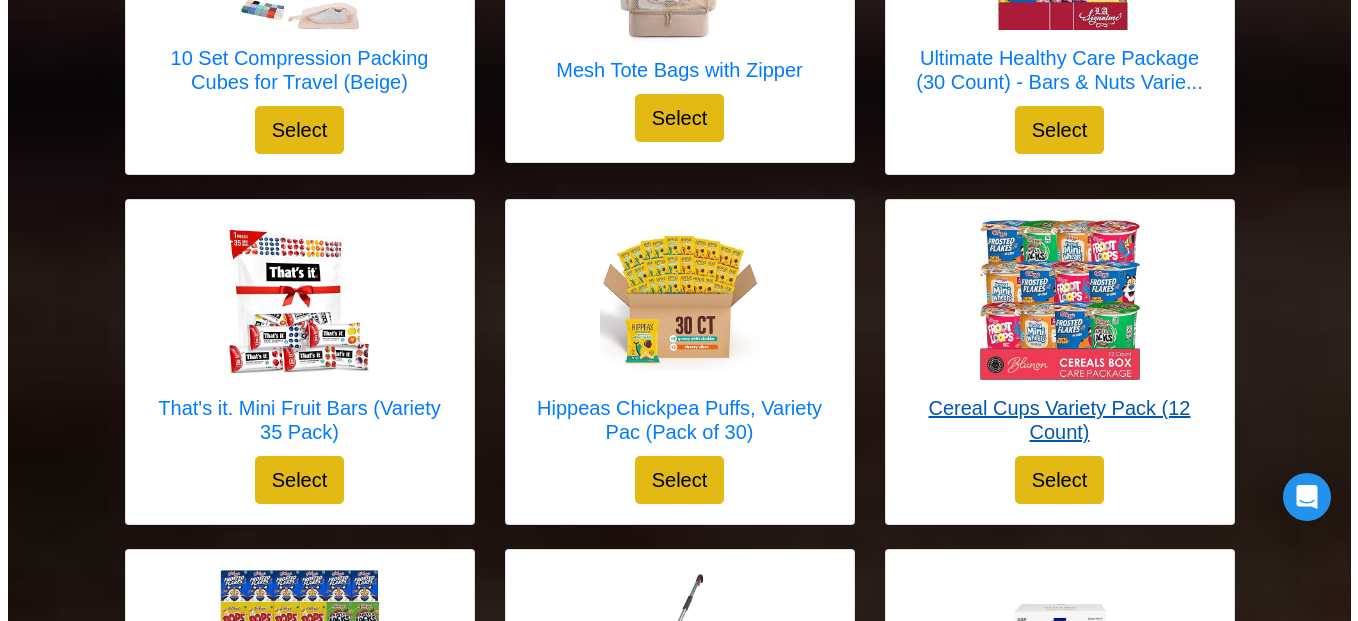 scroll, scrollTop: 4487, scrollLeft: 0, axis: vertical 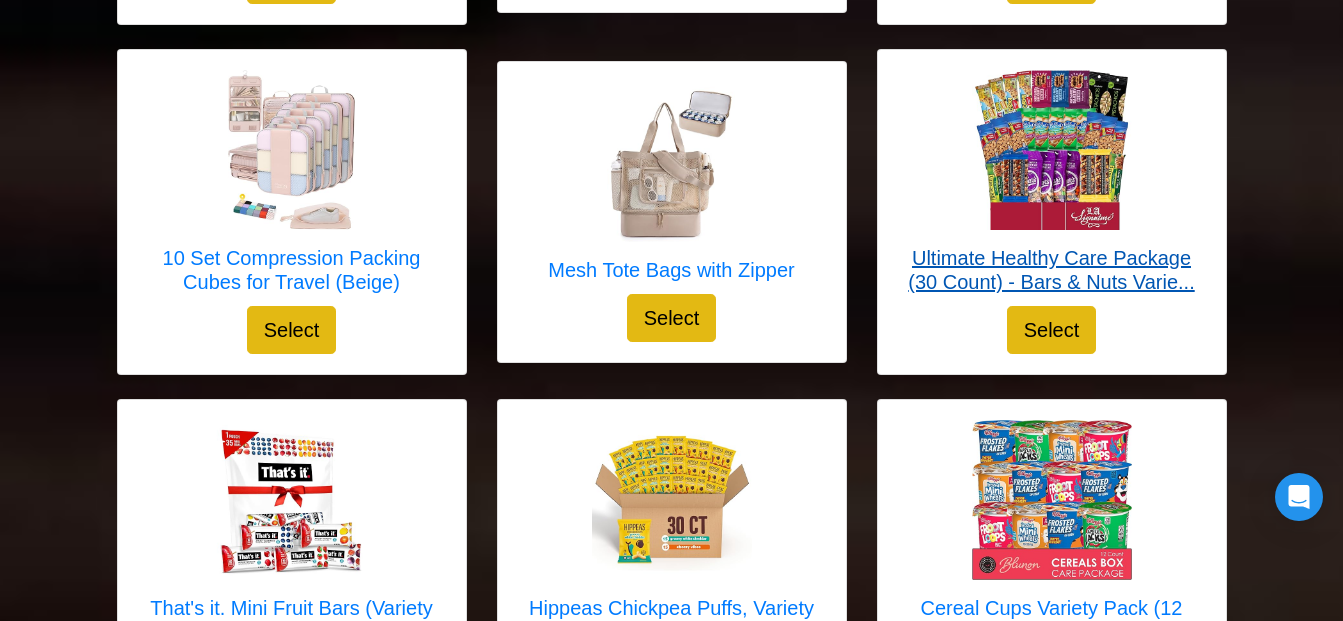 click on "Ultimate Healthy Care Package (30 Count) - Bars & Nuts Varie..." at bounding box center (1052, 270) 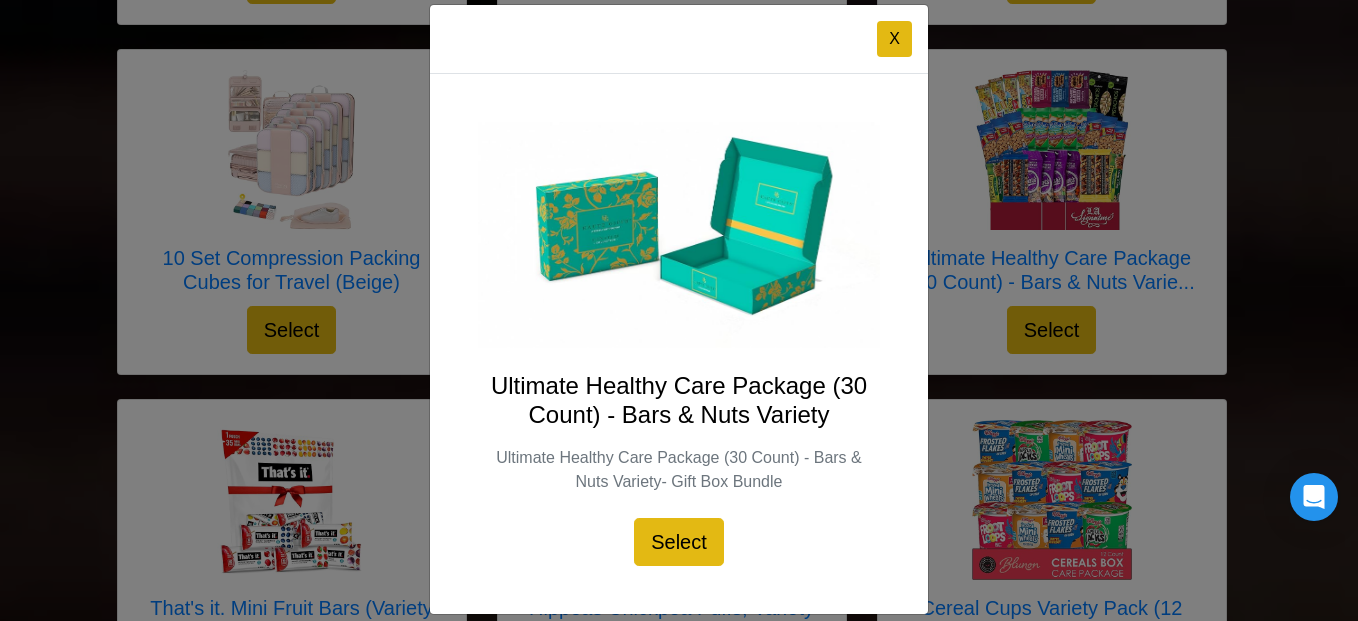 scroll, scrollTop: 46, scrollLeft: 0, axis: vertical 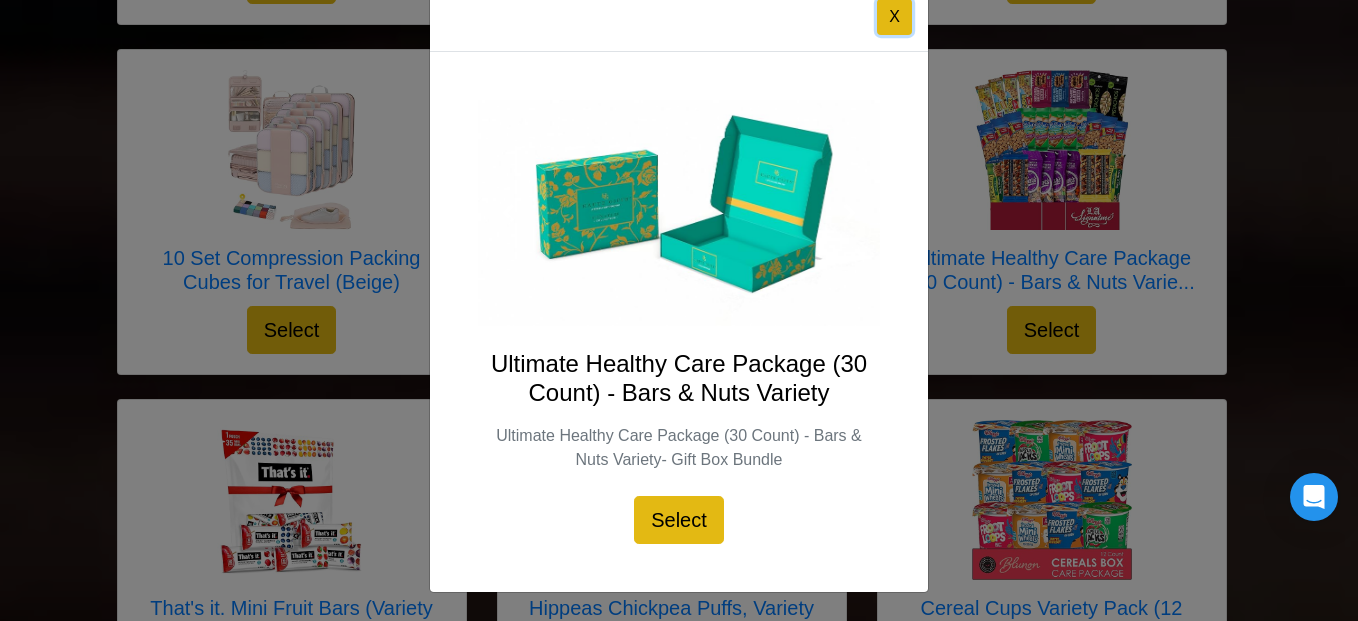 click on "X" at bounding box center [894, 17] 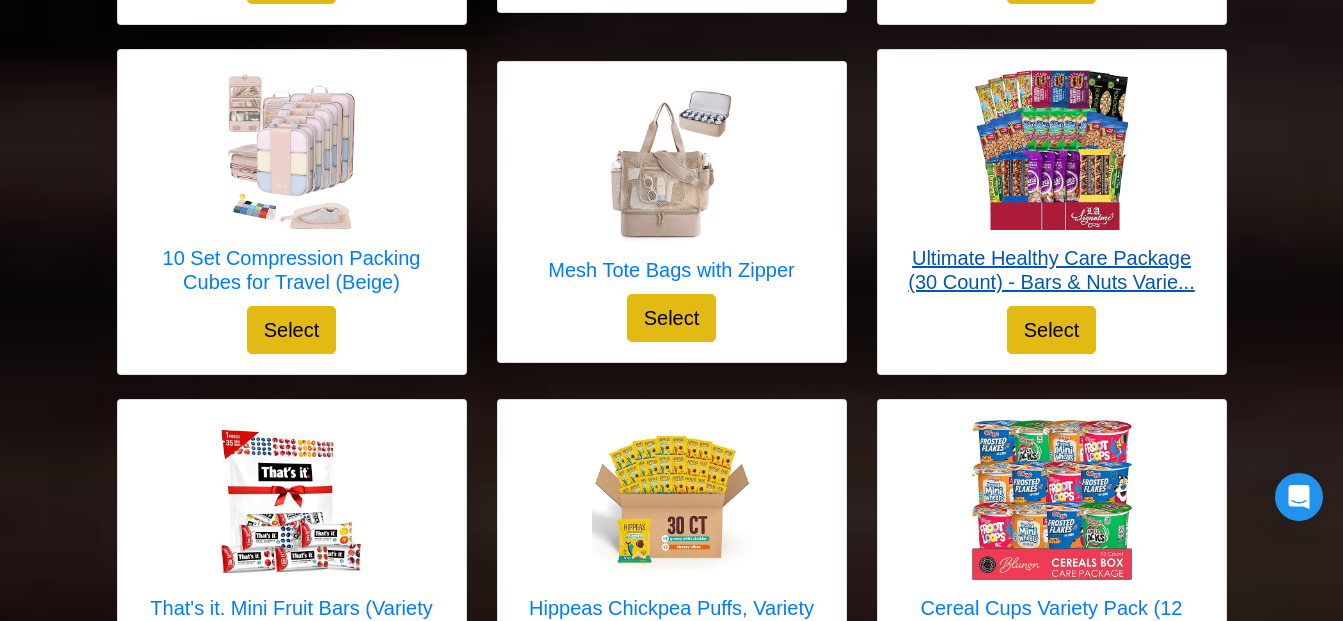 click on "Ultimate Healthy Care Package (30 Count) - Bars & Nuts Varie..." at bounding box center (1052, 270) 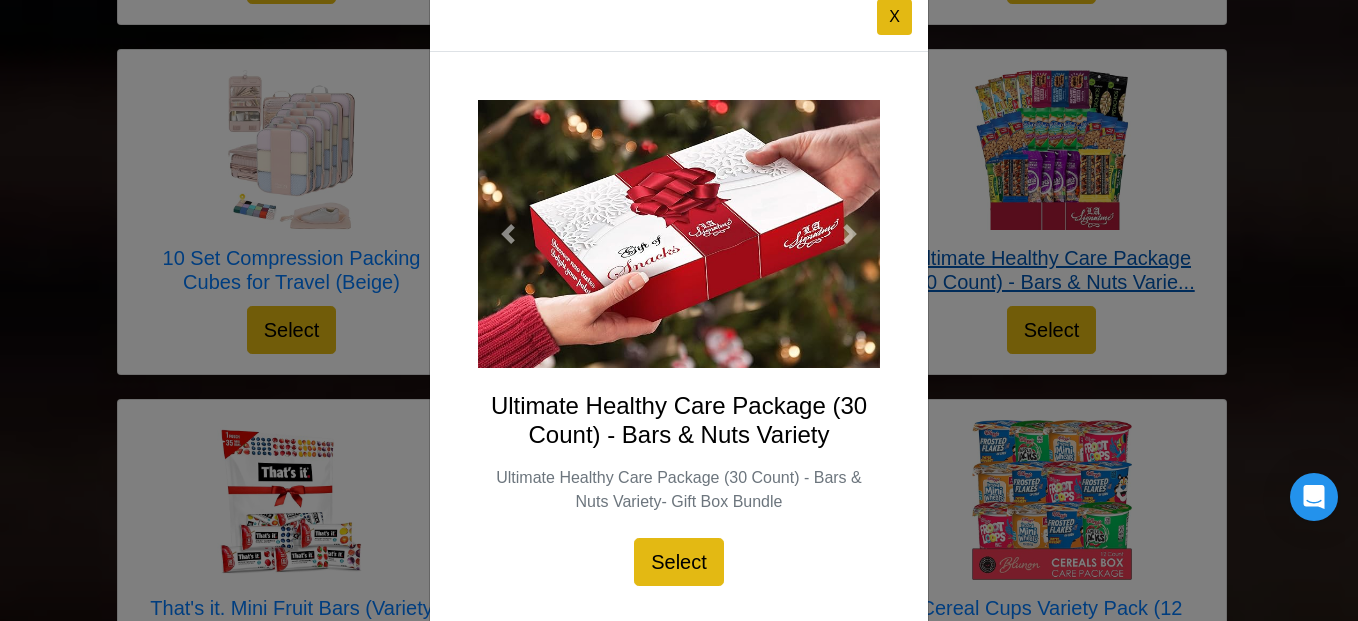 scroll, scrollTop: 0, scrollLeft: 0, axis: both 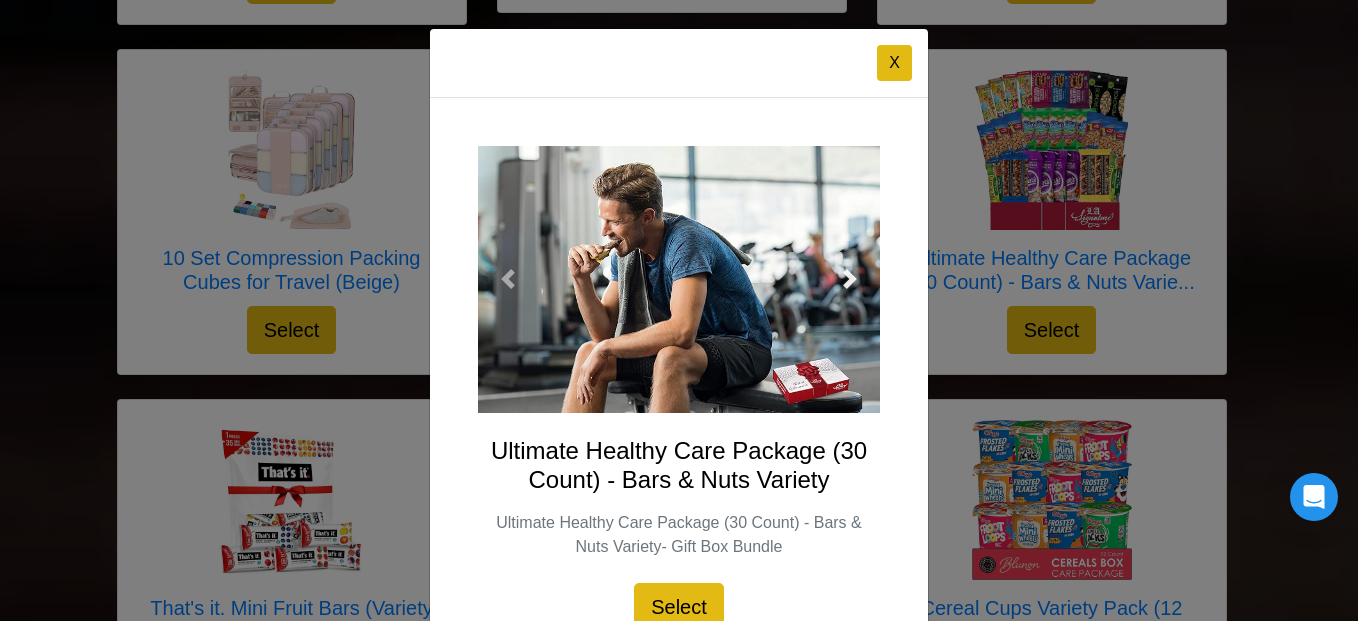 click at bounding box center (850, 279) 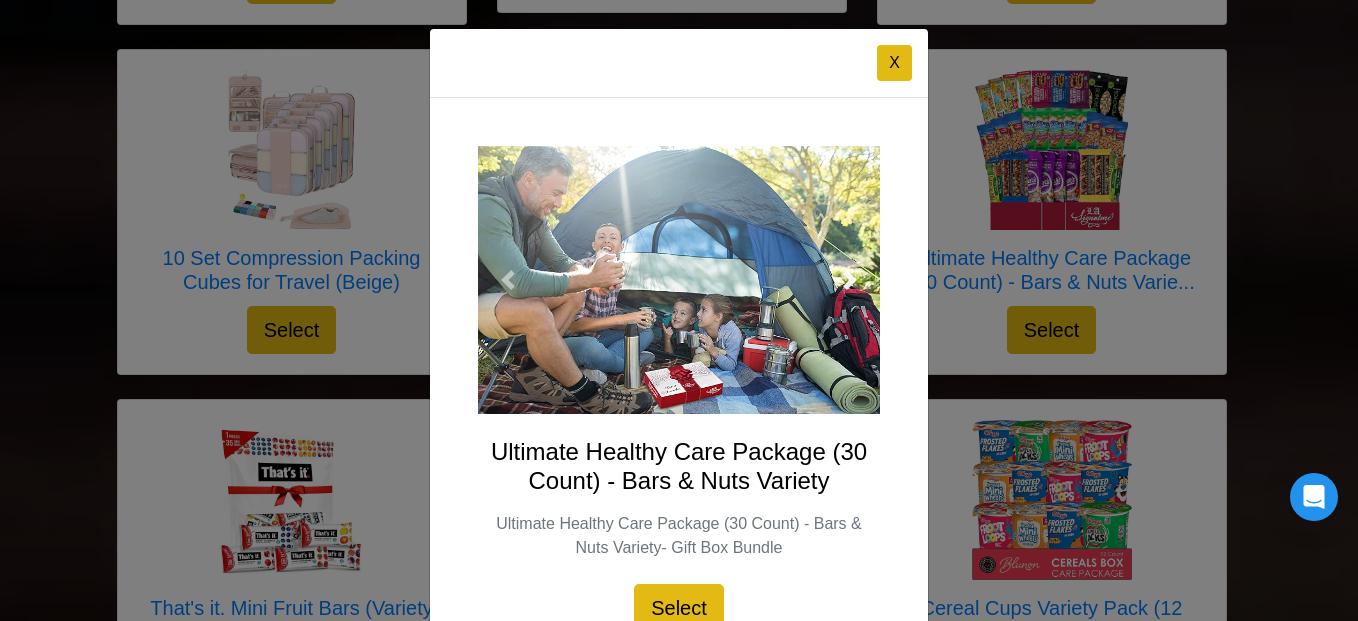 click at bounding box center (850, 280) 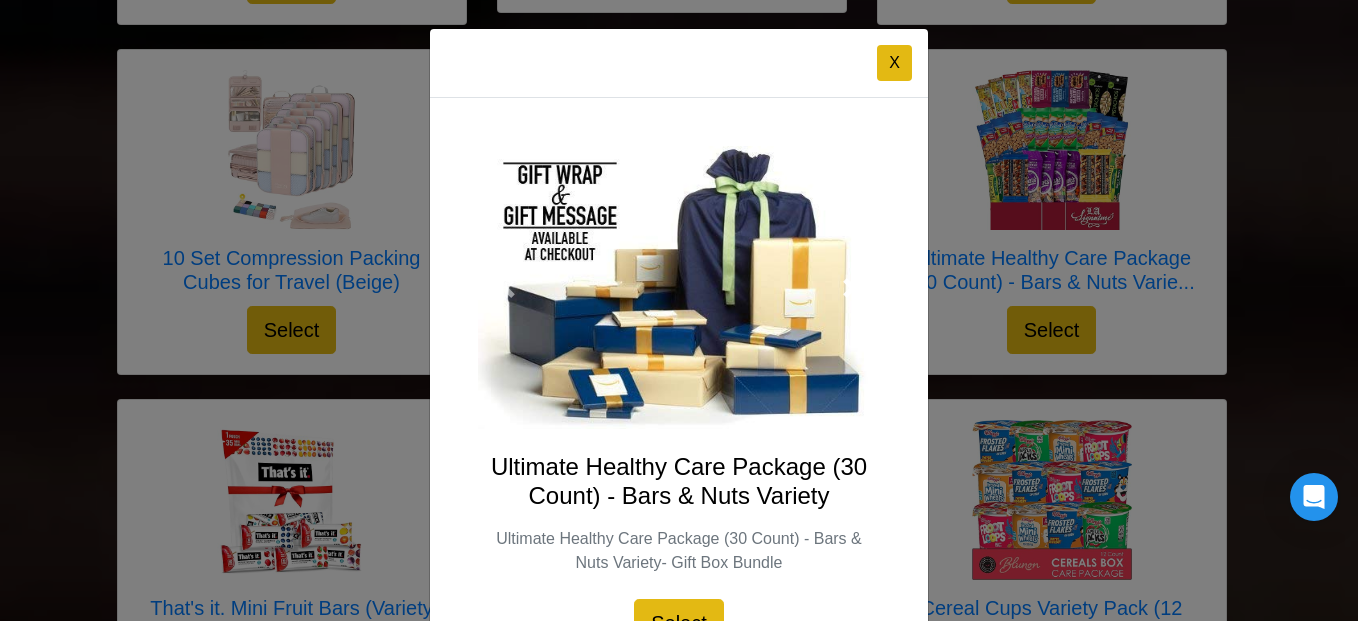 click at bounding box center [850, 288] 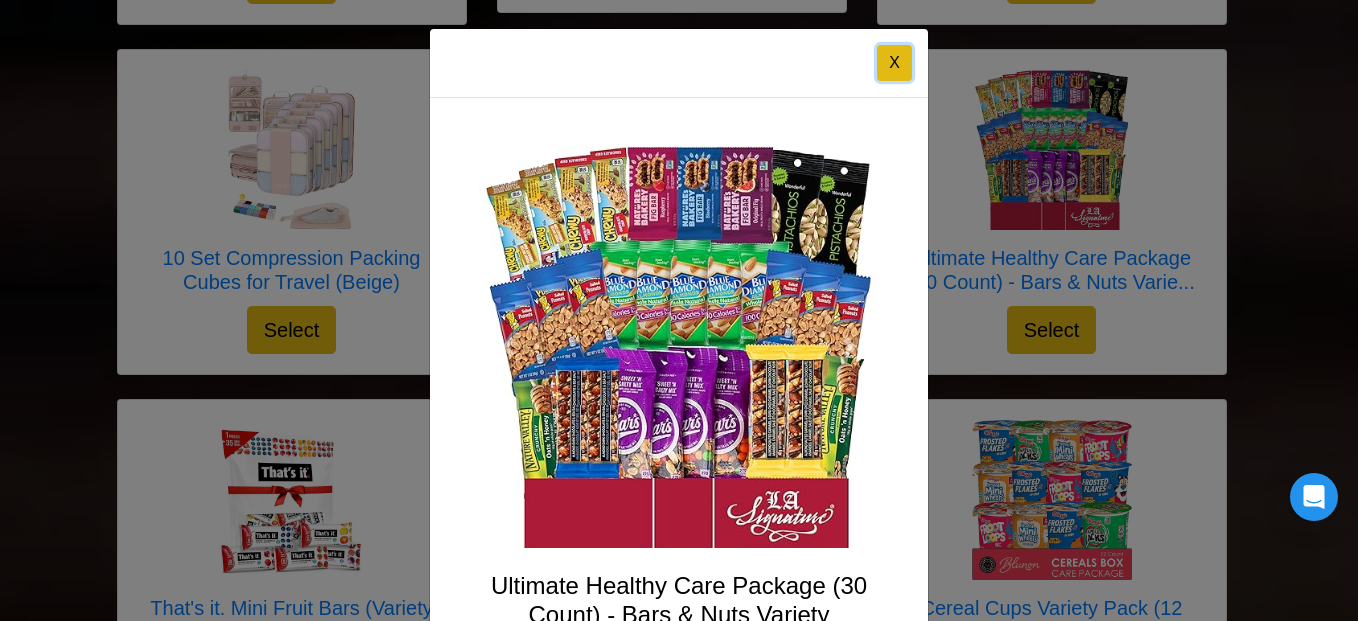 drag, startPoint x: 884, startPoint y: 55, endPoint x: 887, endPoint y: 68, distance: 13.341664 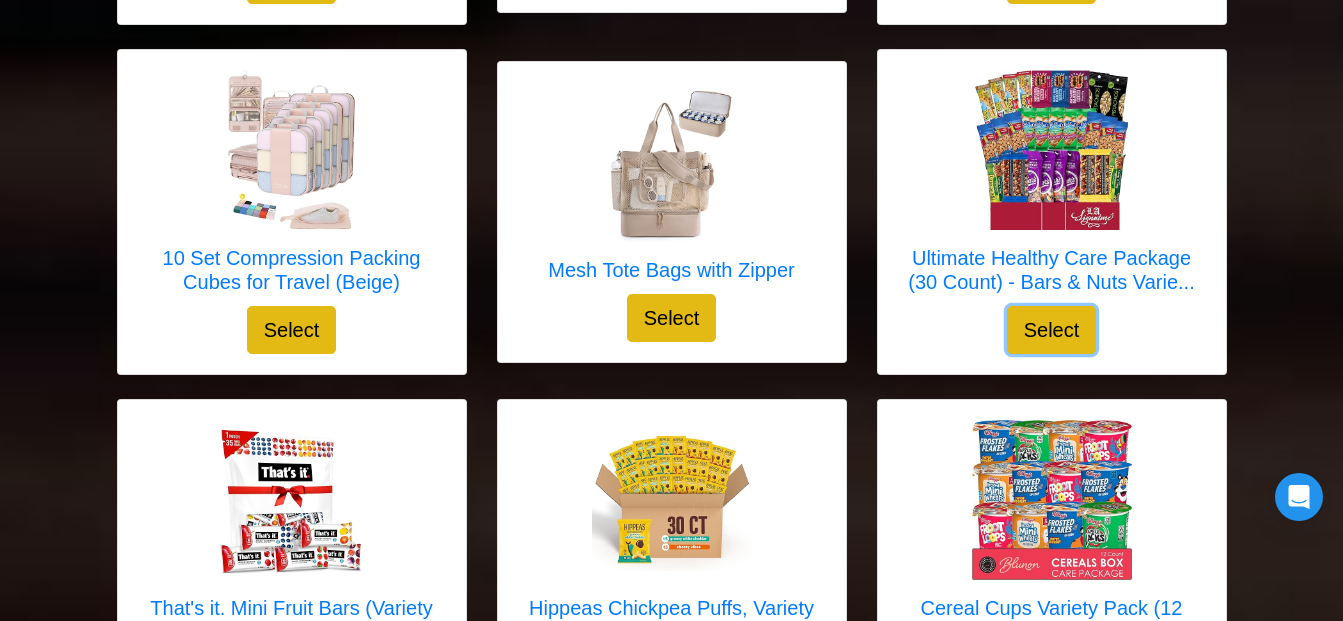 click on "Select" at bounding box center [1052, 330] 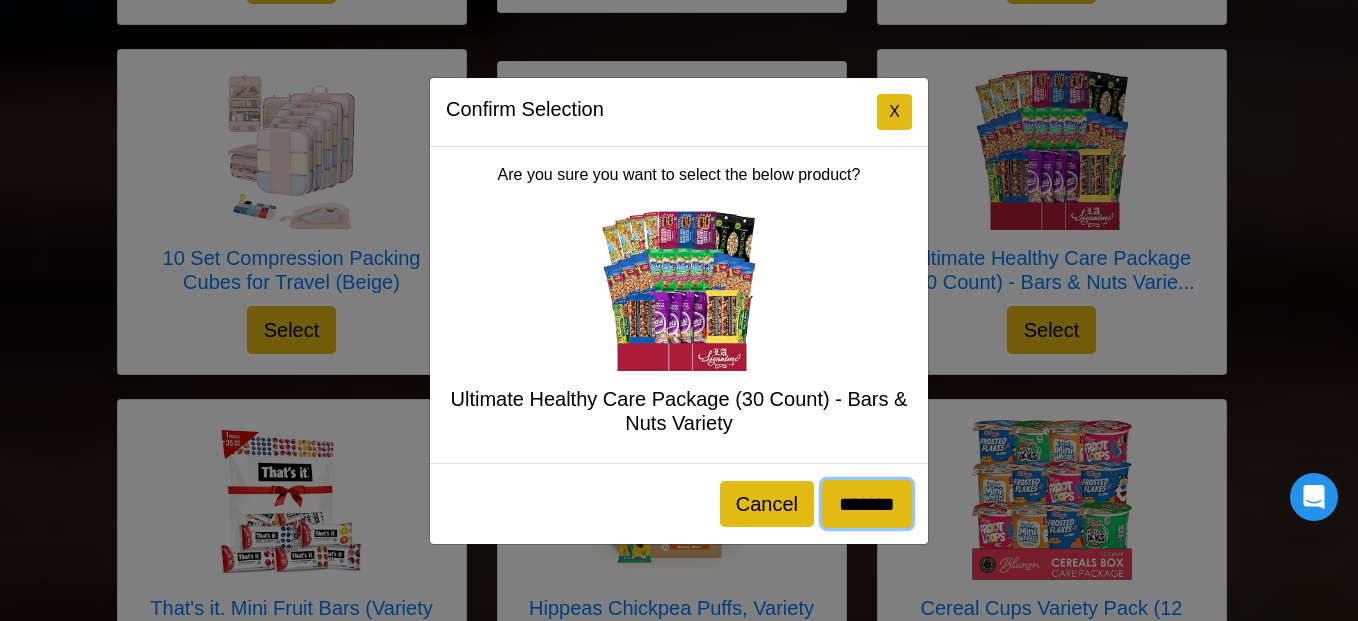 click on "*******" at bounding box center (867, 504) 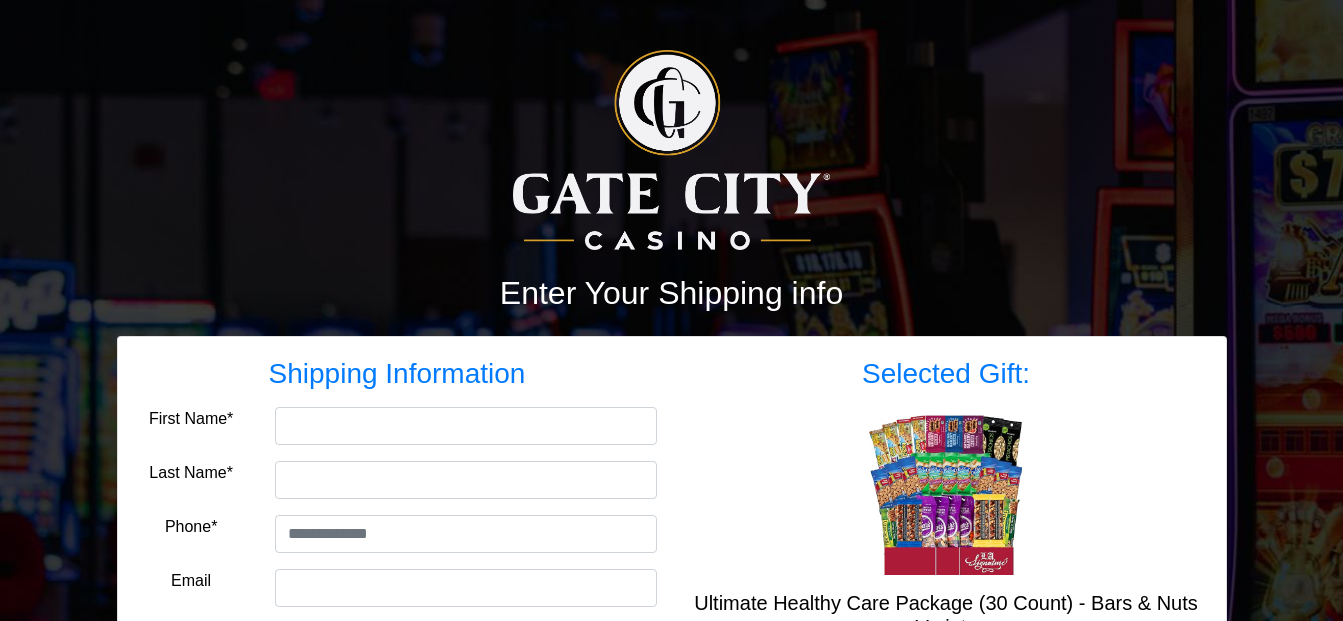 scroll, scrollTop: 0, scrollLeft: 0, axis: both 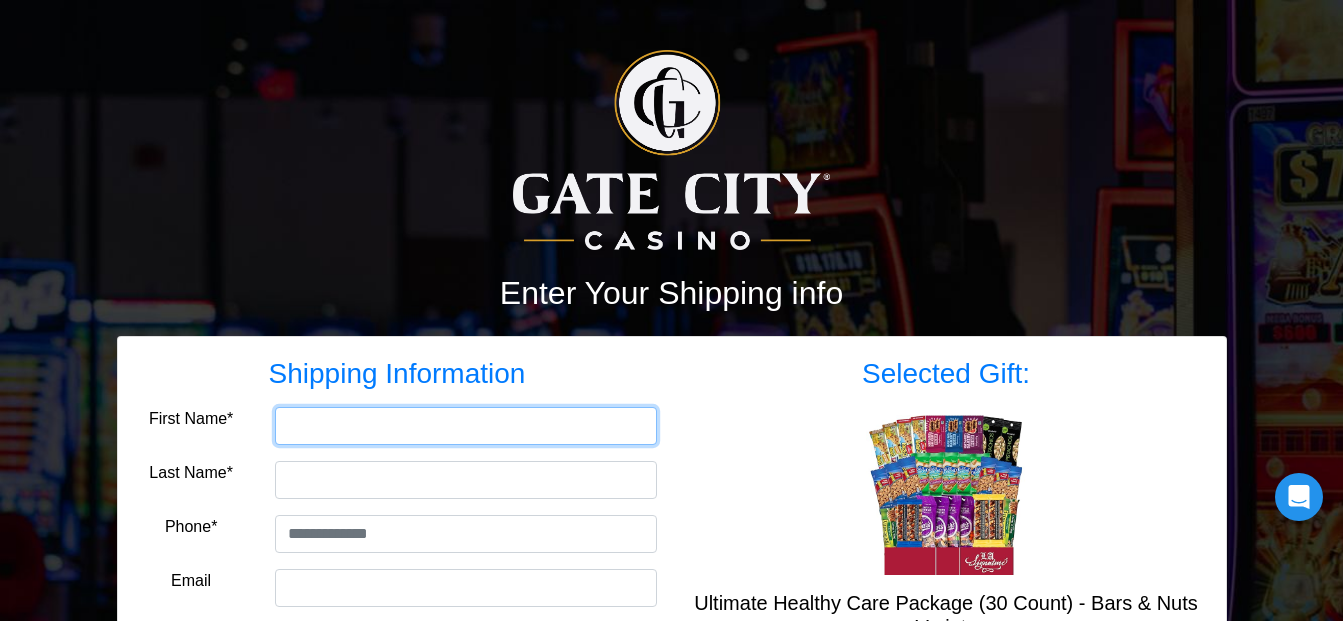 click on "First Name*" at bounding box center [466, 426] 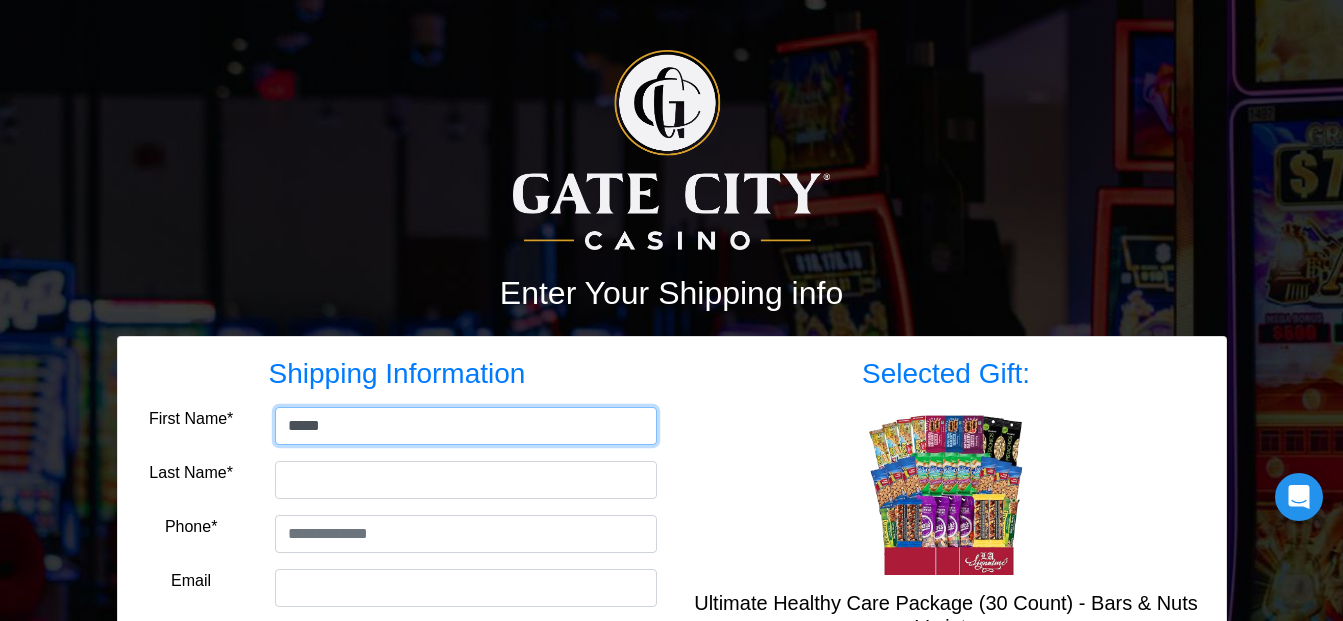 type on "*****" 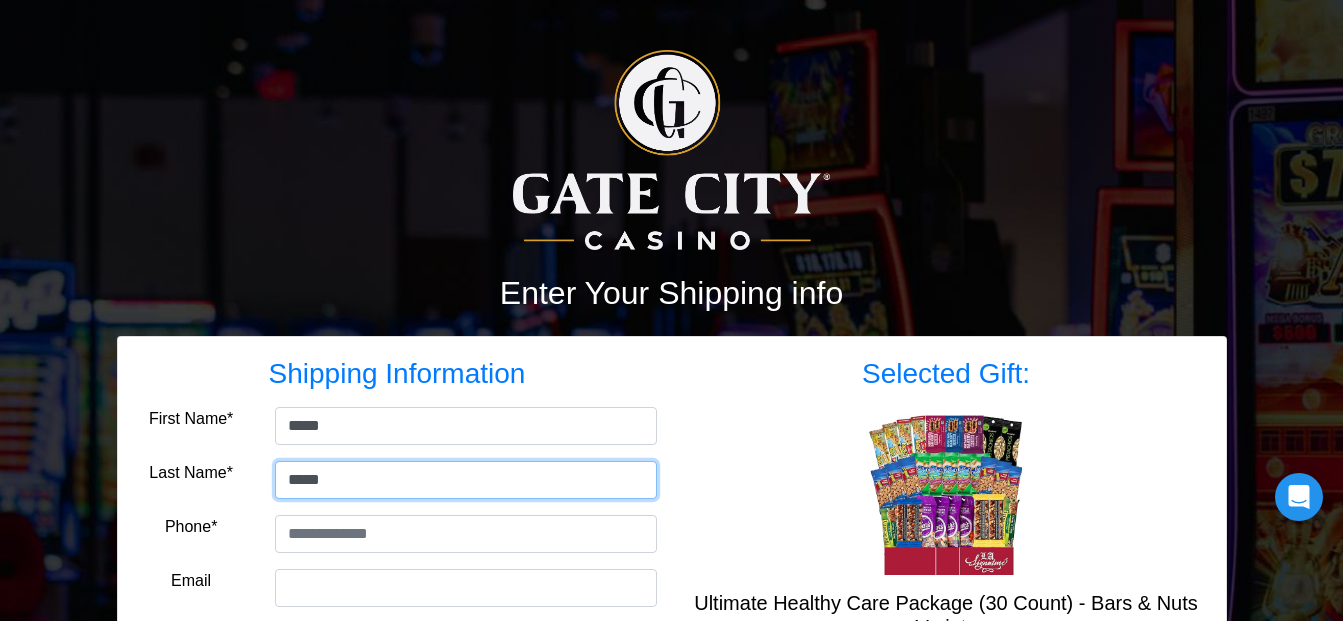 type on "*****" 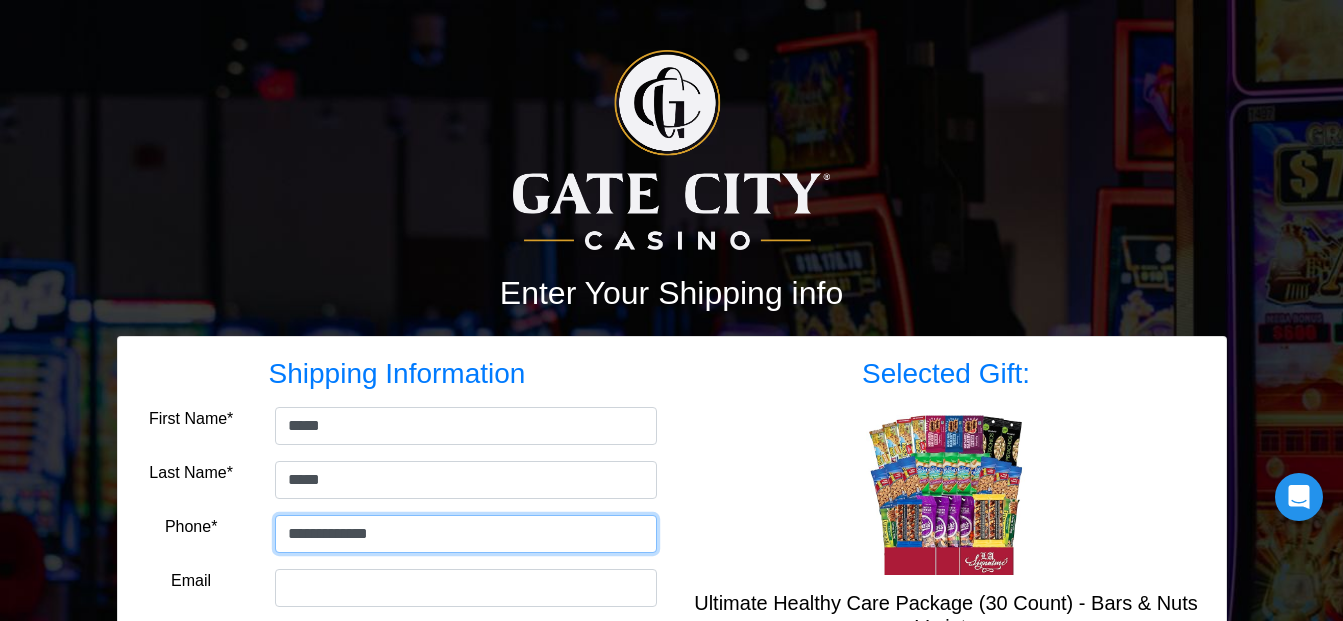 type on "**********" 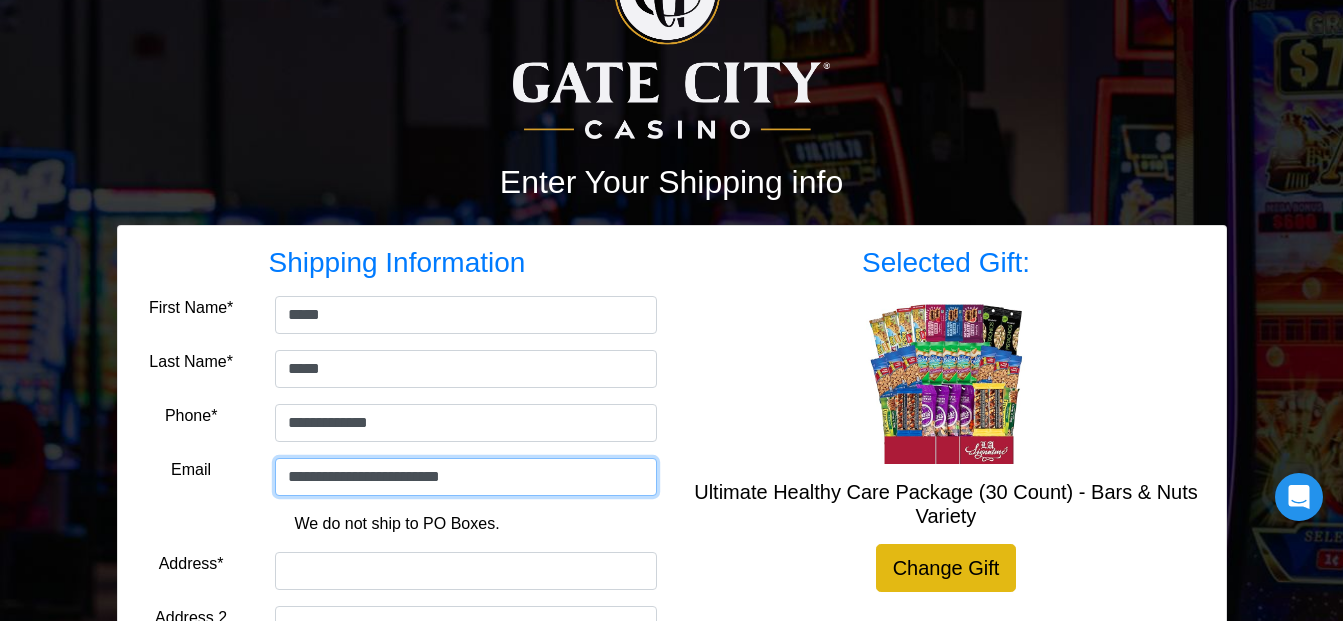 scroll, scrollTop: 300, scrollLeft: 0, axis: vertical 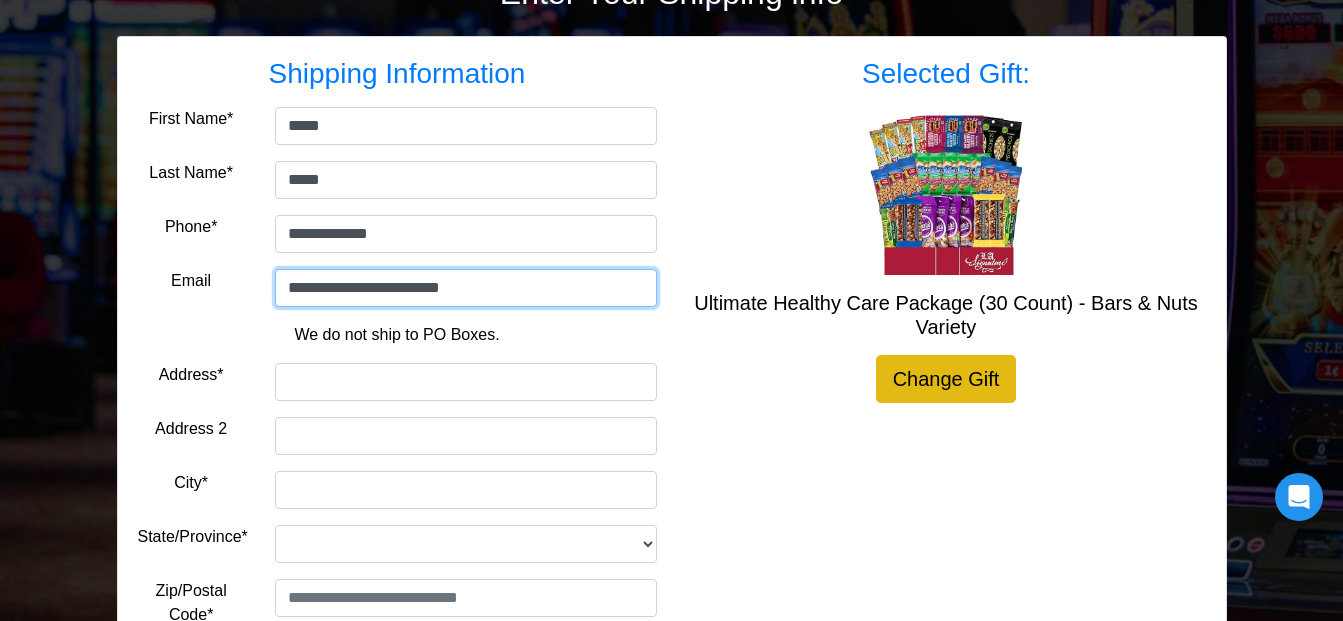 type on "**********" 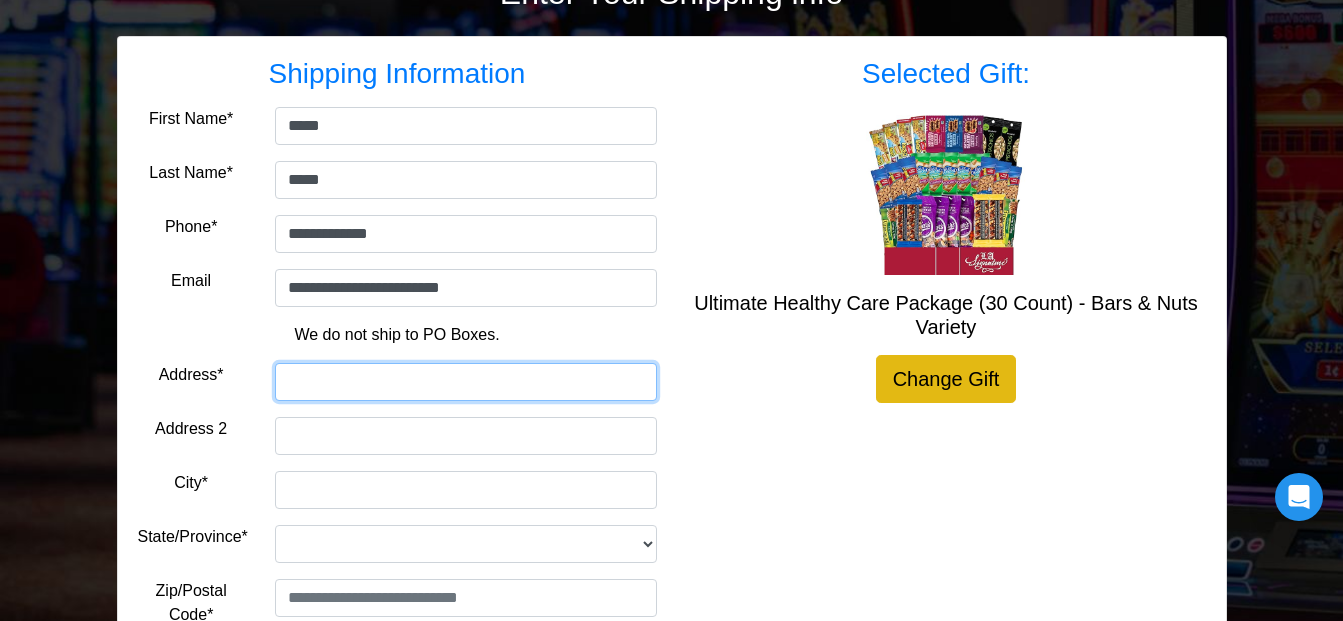 click on "Address*" at bounding box center [466, 382] 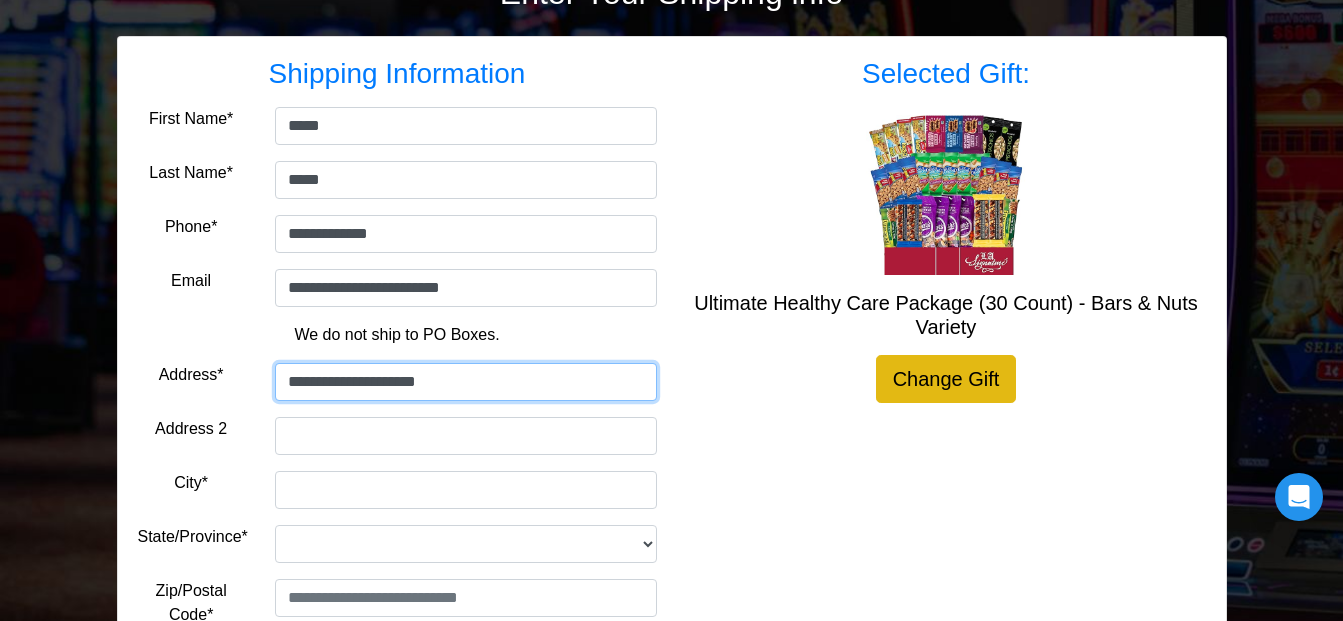 type on "**********" 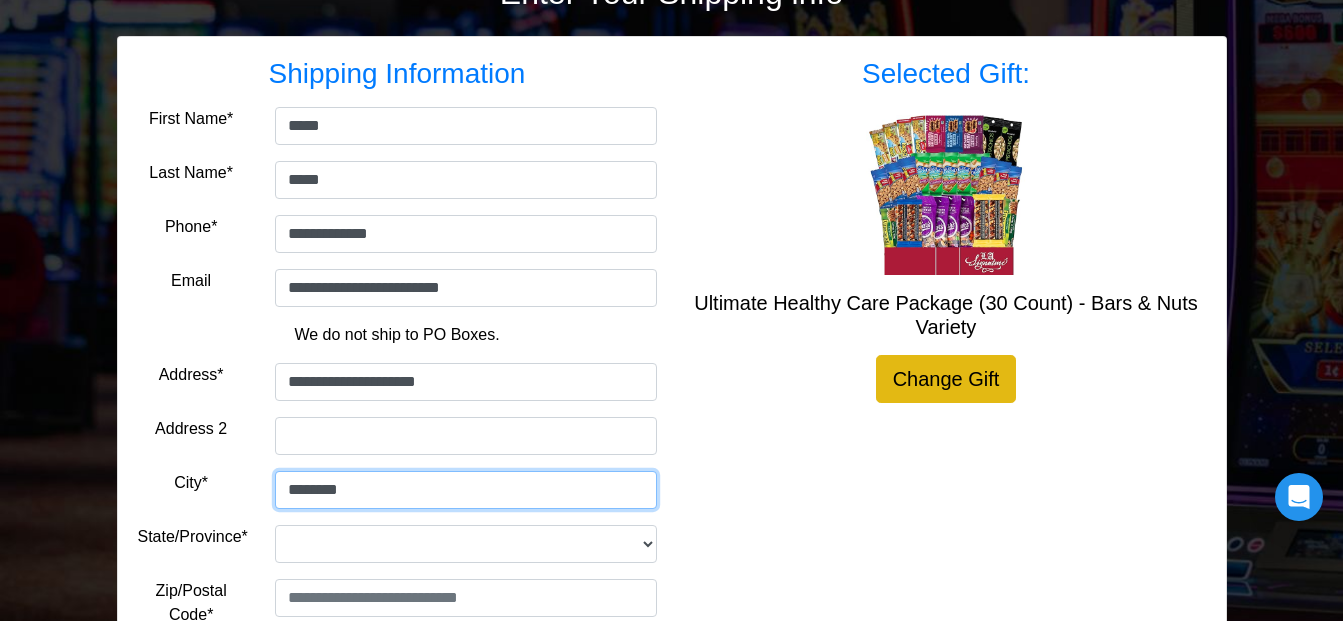 type on "********" 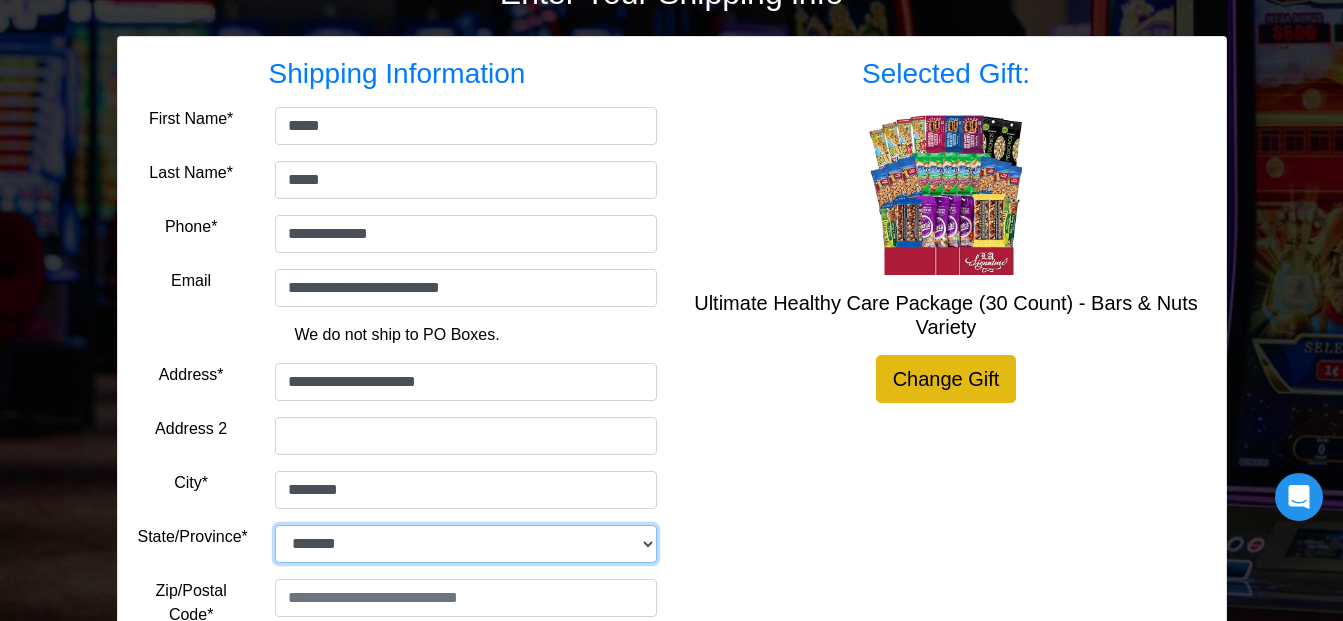 select on "**" 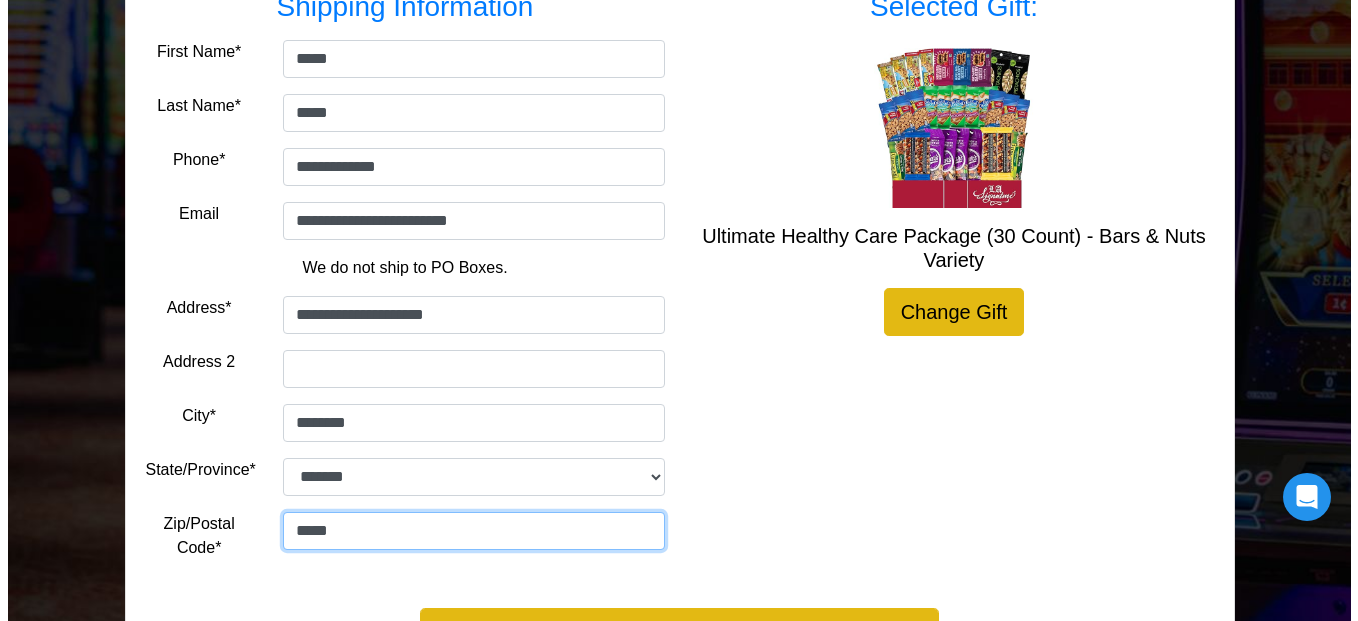 scroll, scrollTop: 467, scrollLeft: 0, axis: vertical 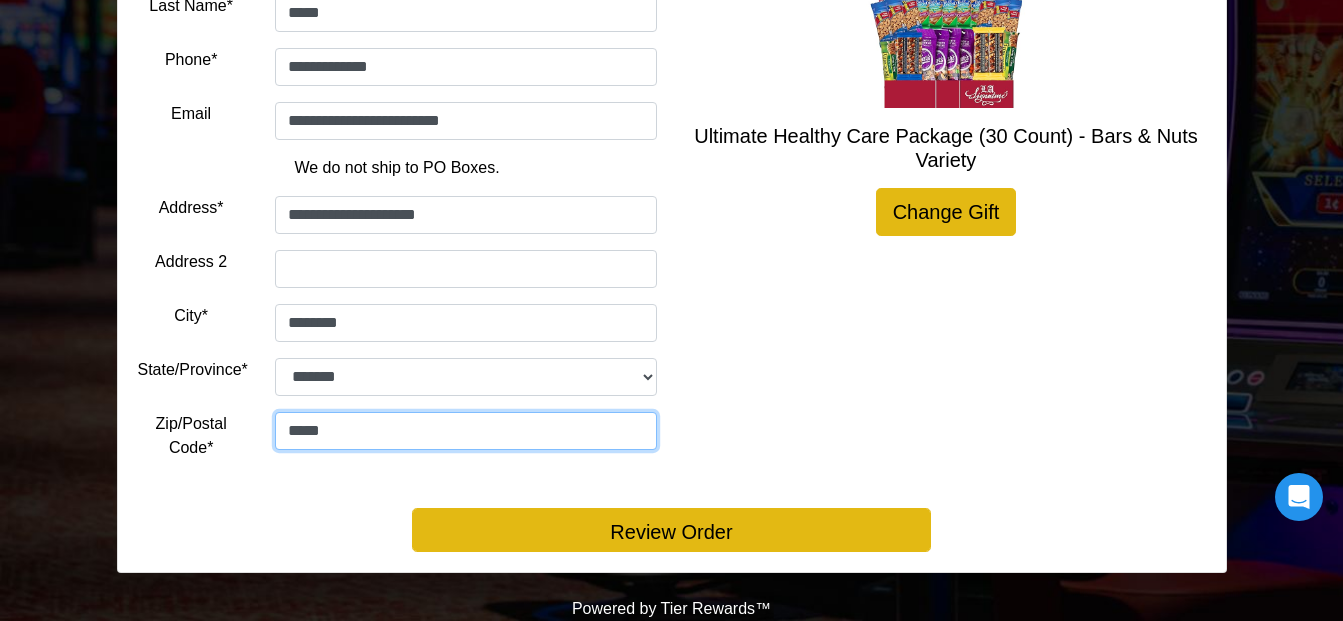 type on "*****" 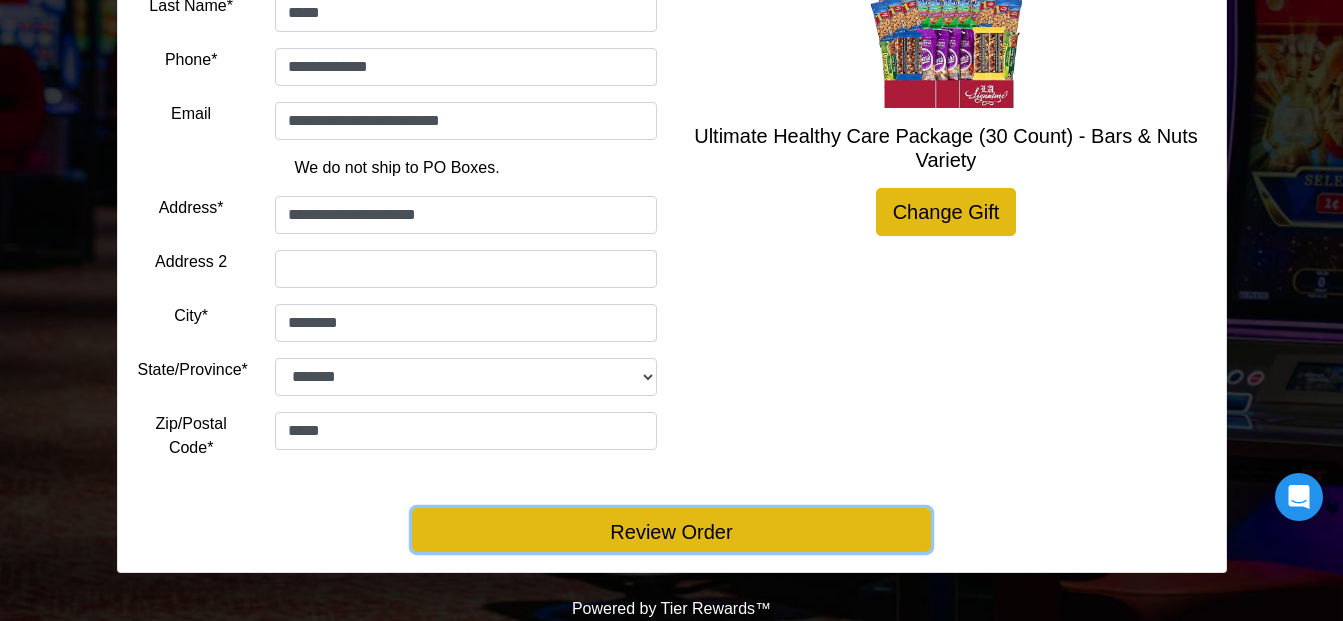 click on "Review Order" at bounding box center [671, 530] 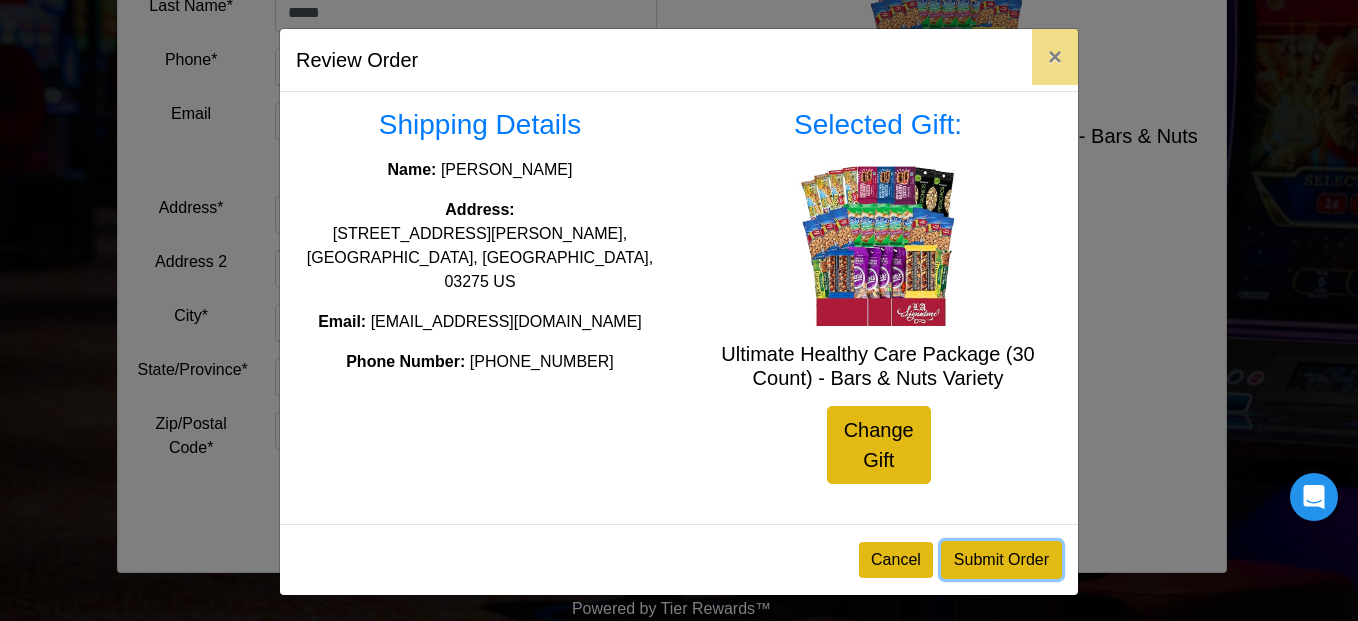 click on "Submit Order" at bounding box center (1001, 560) 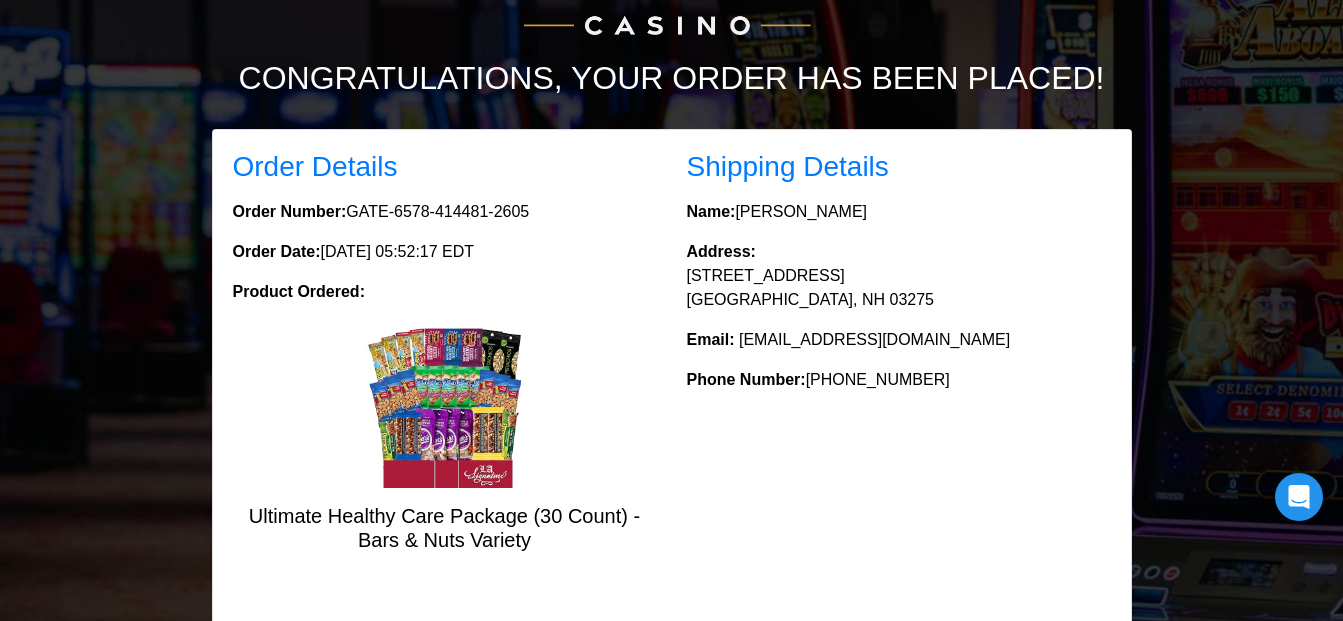 scroll, scrollTop: 0, scrollLeft: 0, axis: both 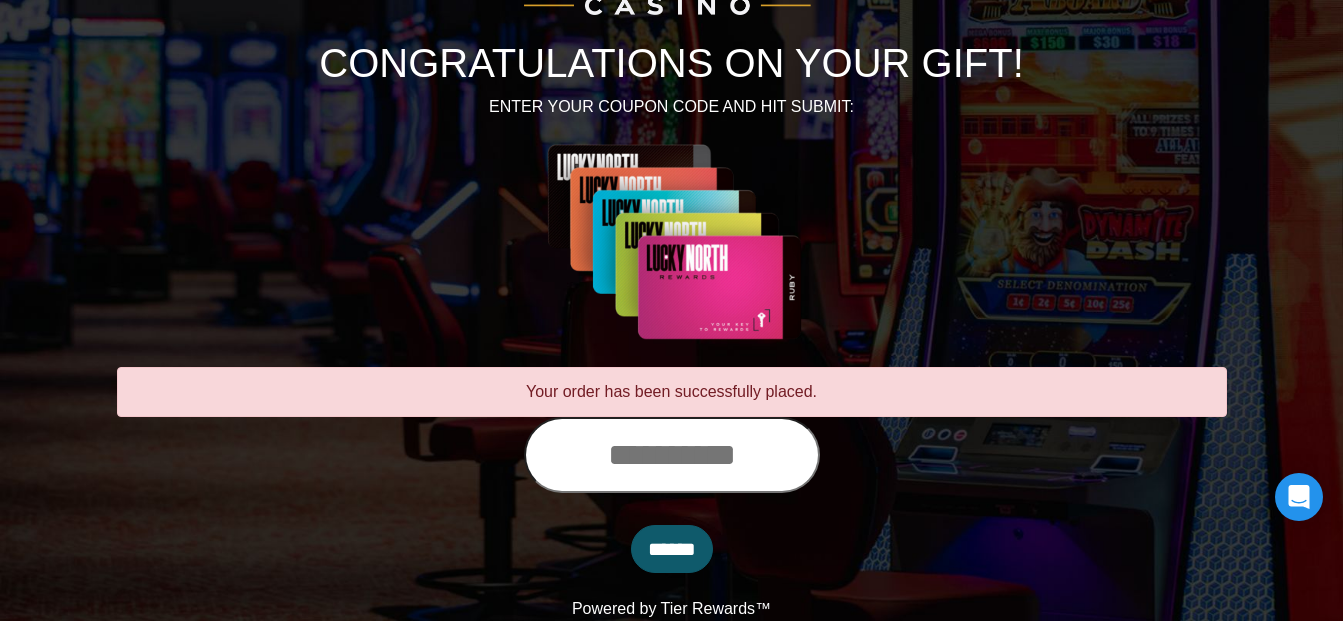 click at bounding box center [672, 455] 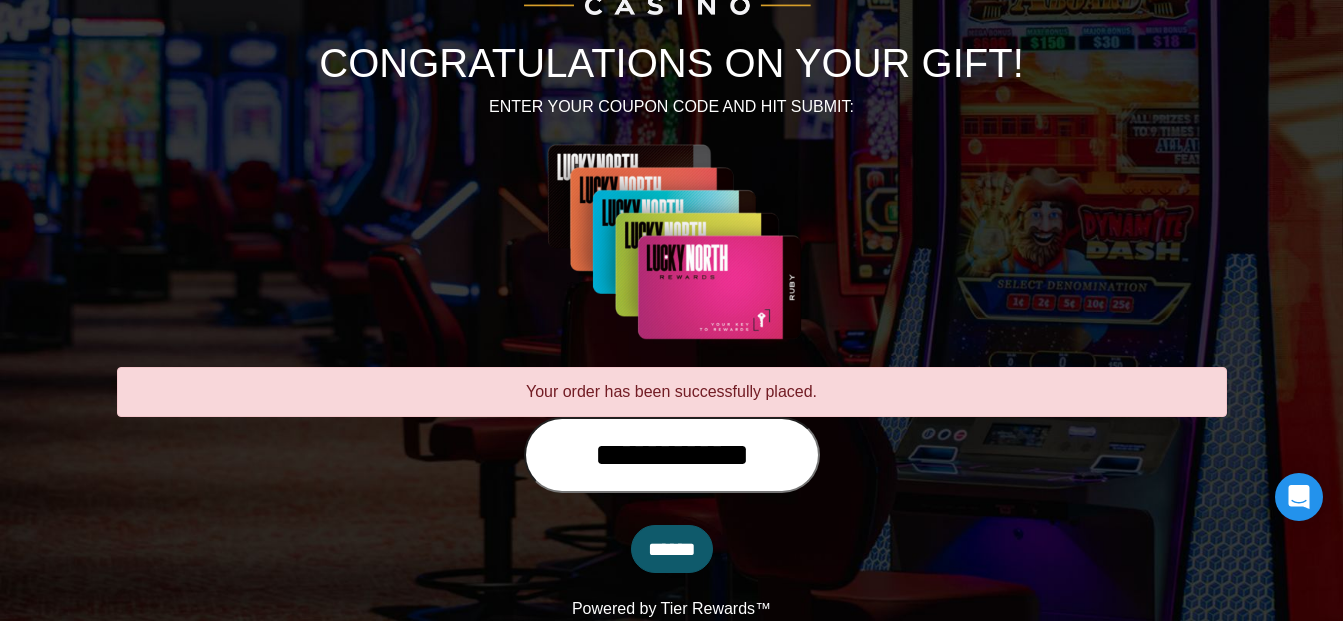 type on "**********" 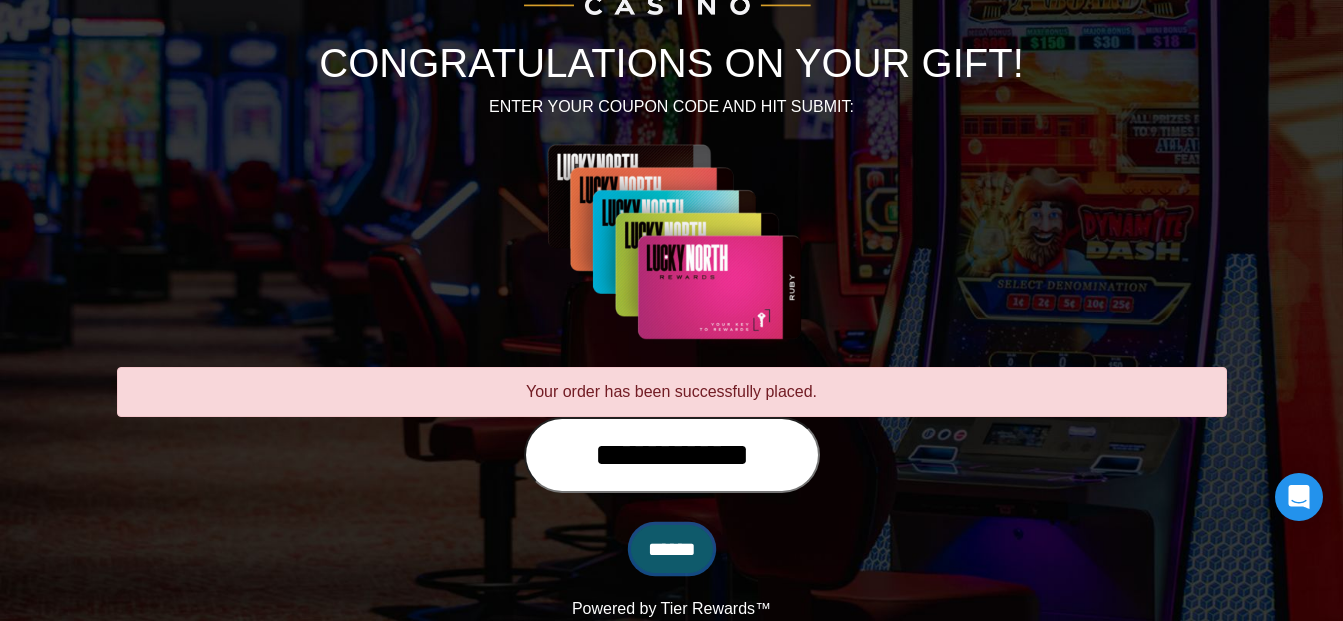 click on "******" at bounding box center [672, 549] 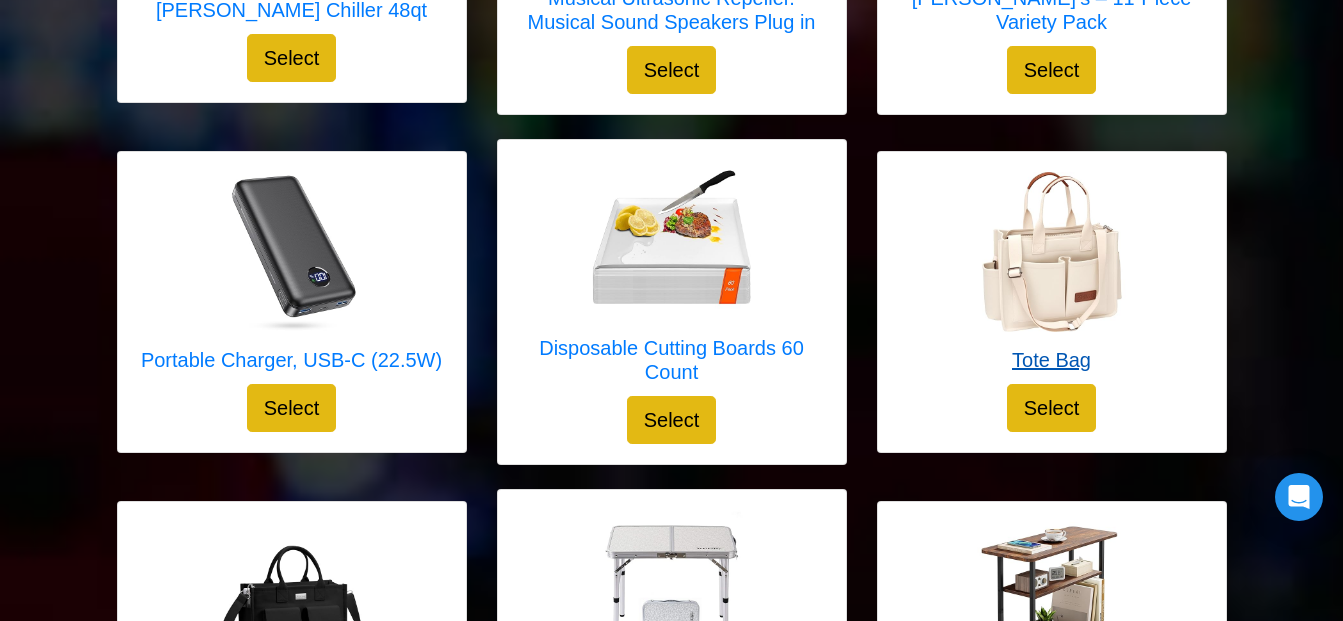 scroll, scrollTop: 3100, scrollLeft: 0, axis: vertical 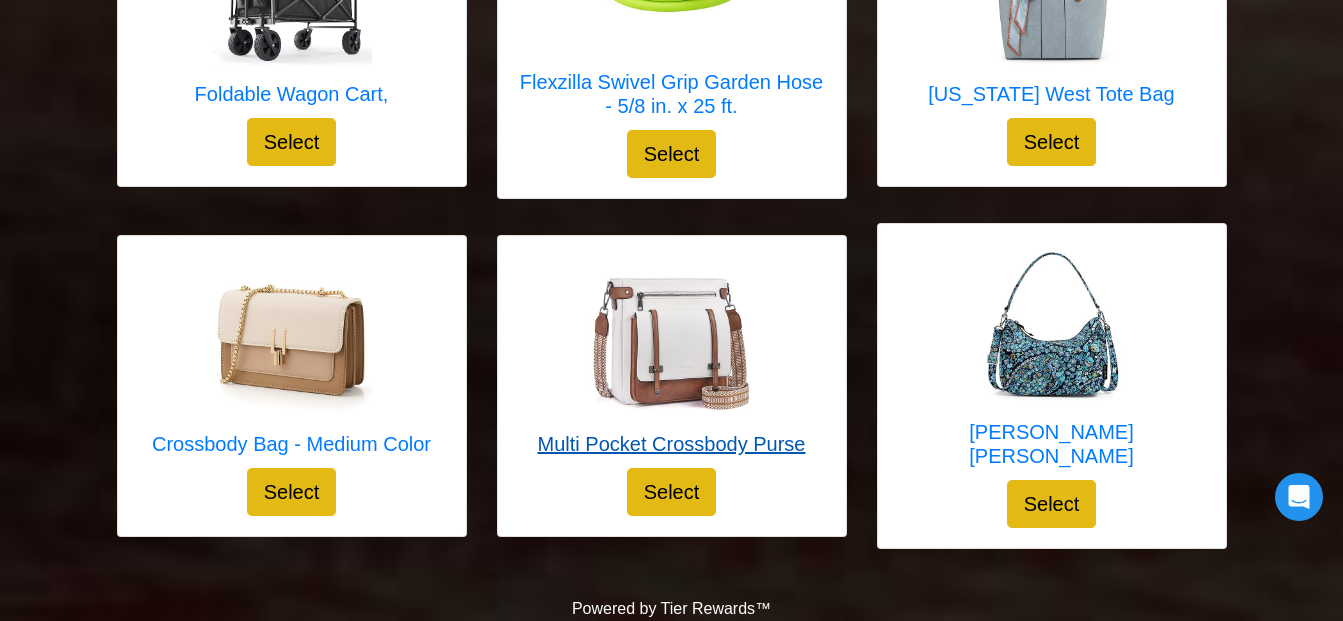 click at bounding box center (671, 336) 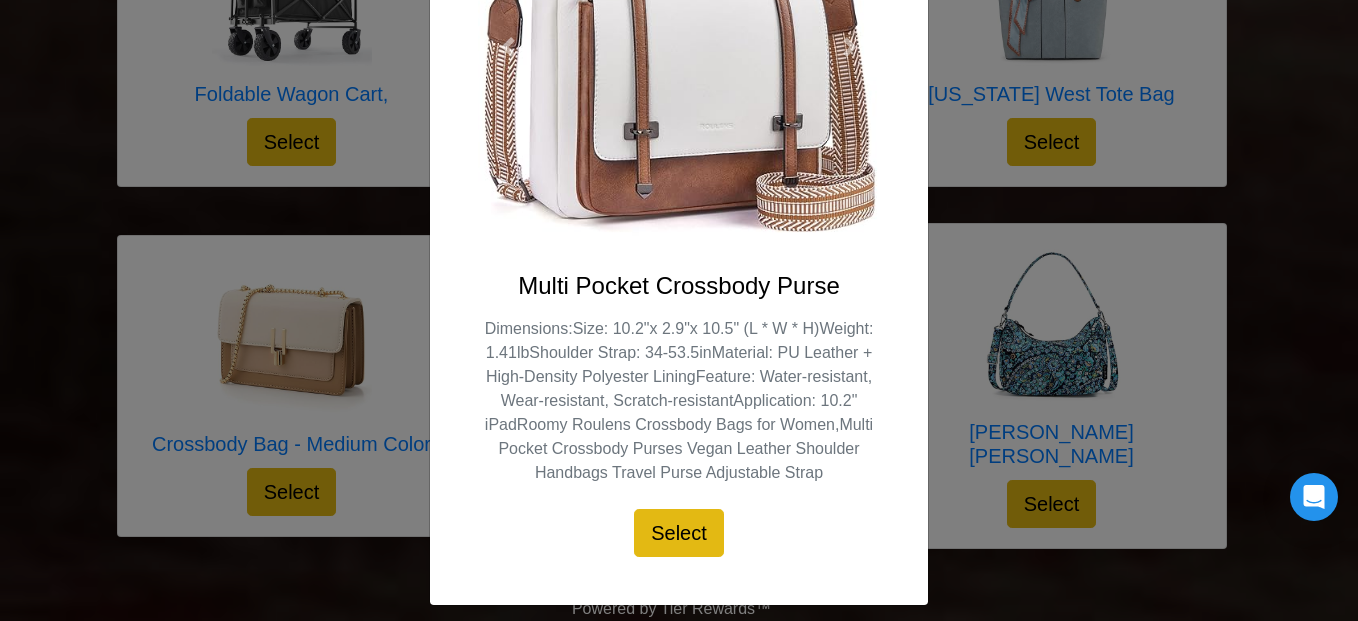 scroll, scrollTop: 200, scrollLeft: 0, axis: vertical 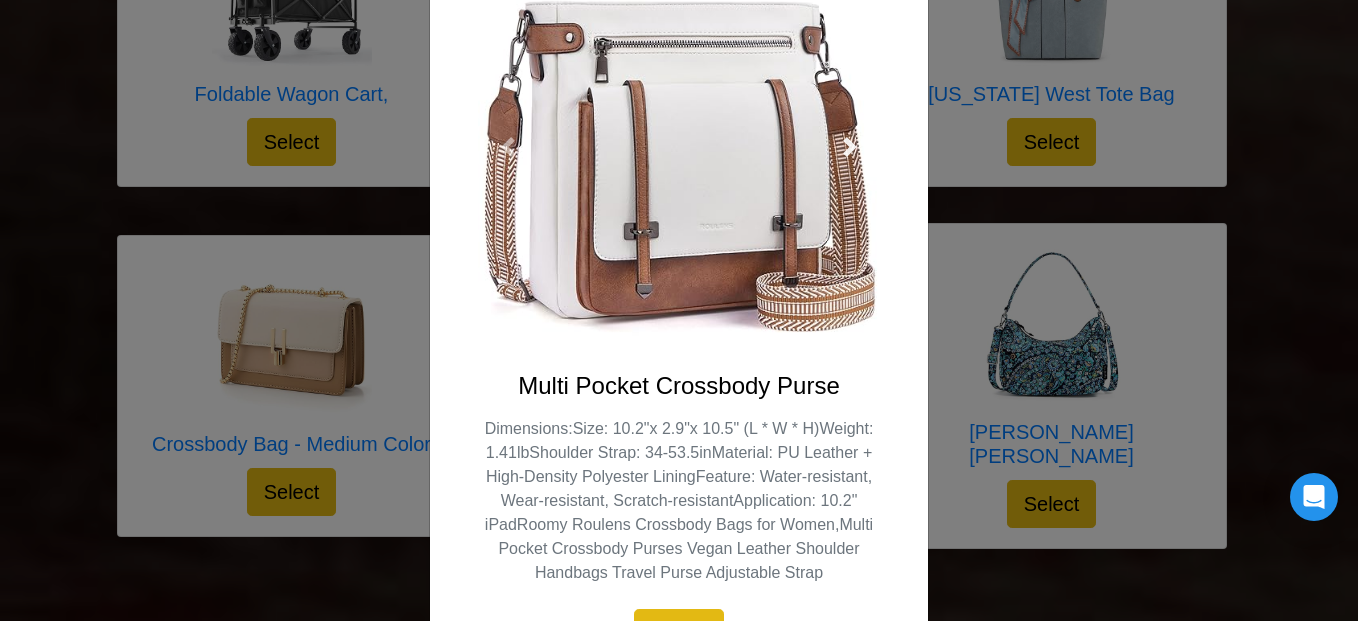 click at bounding box center (850, 147) 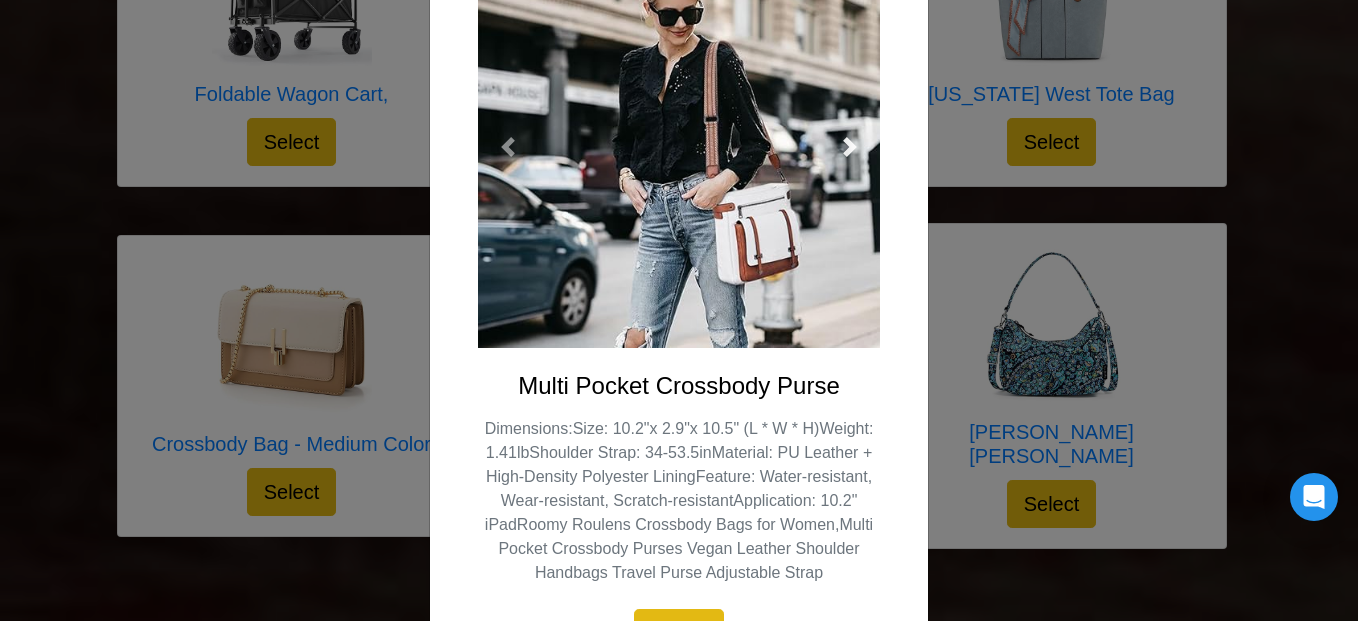 click at bounding box center [850, 147] 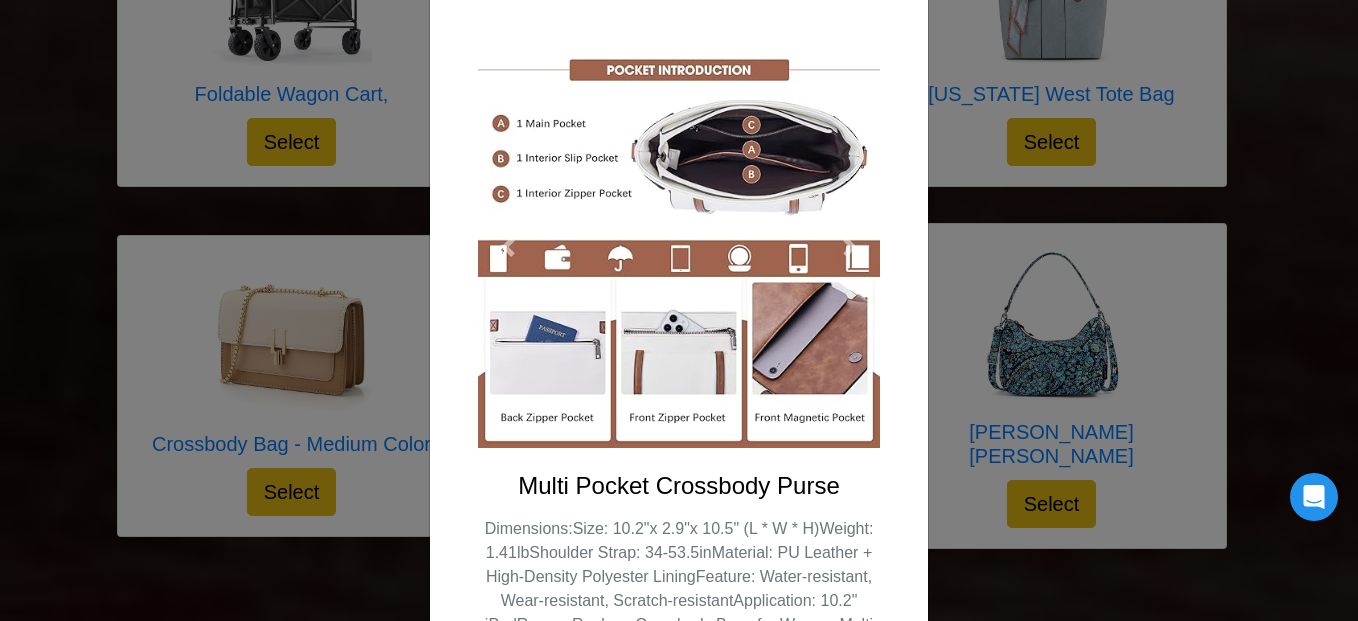 scroll, scrollTop: 0, scrollLeft: 0, axis: both 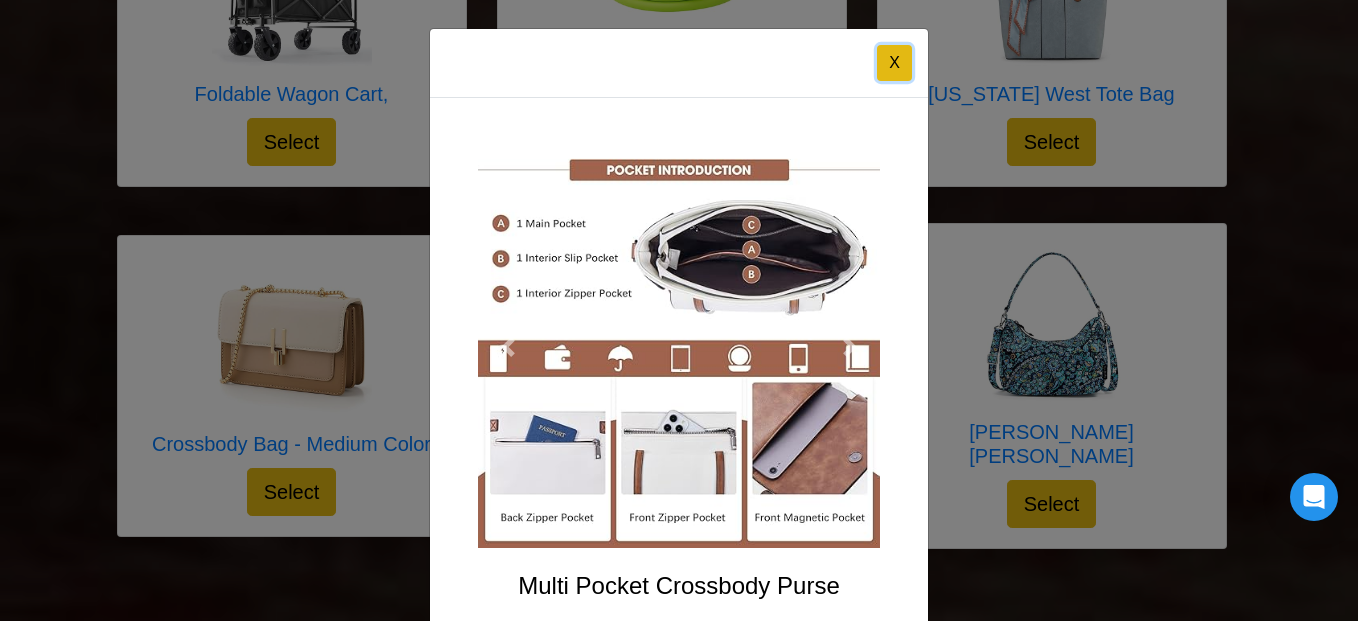 click on "X" at bounding box center [894, 63] 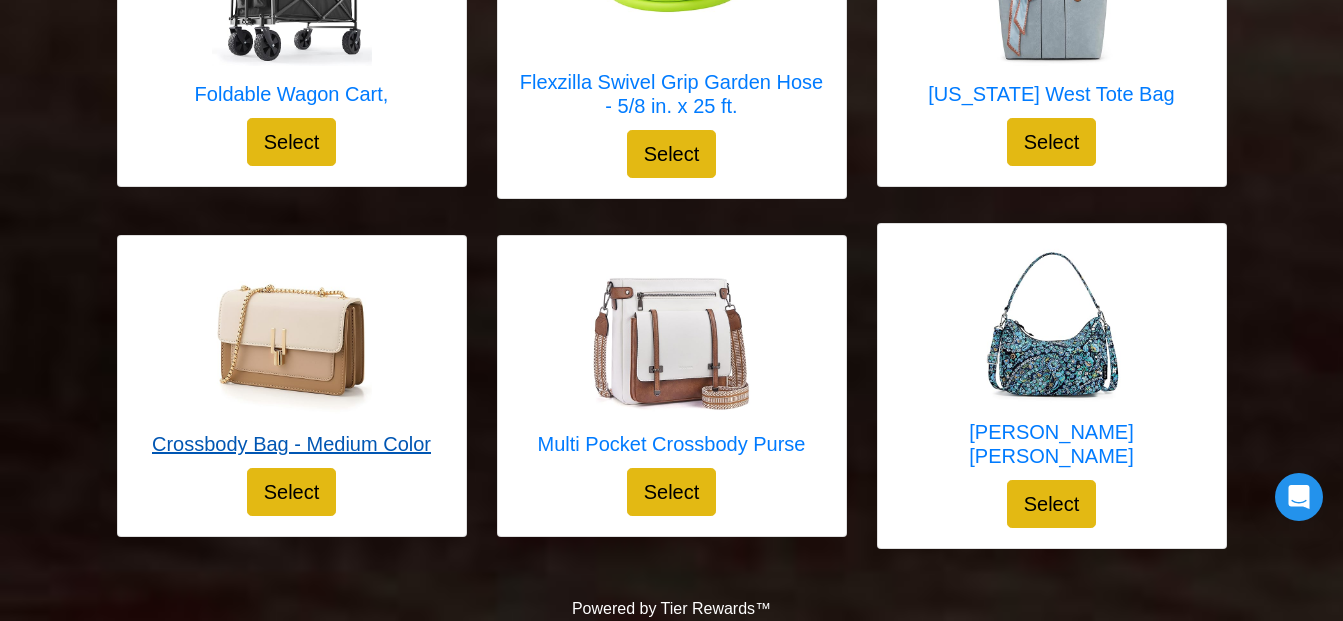 click at bounding box center (292, 336) 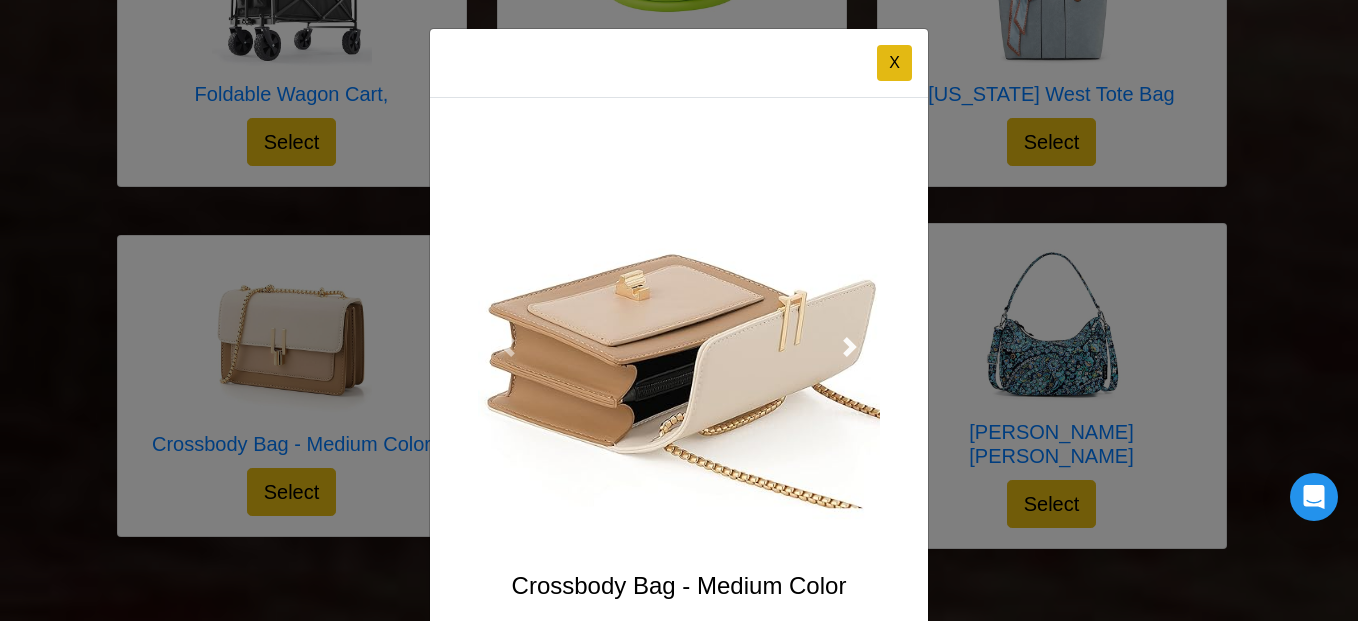 click at bounding box center (850, 347) 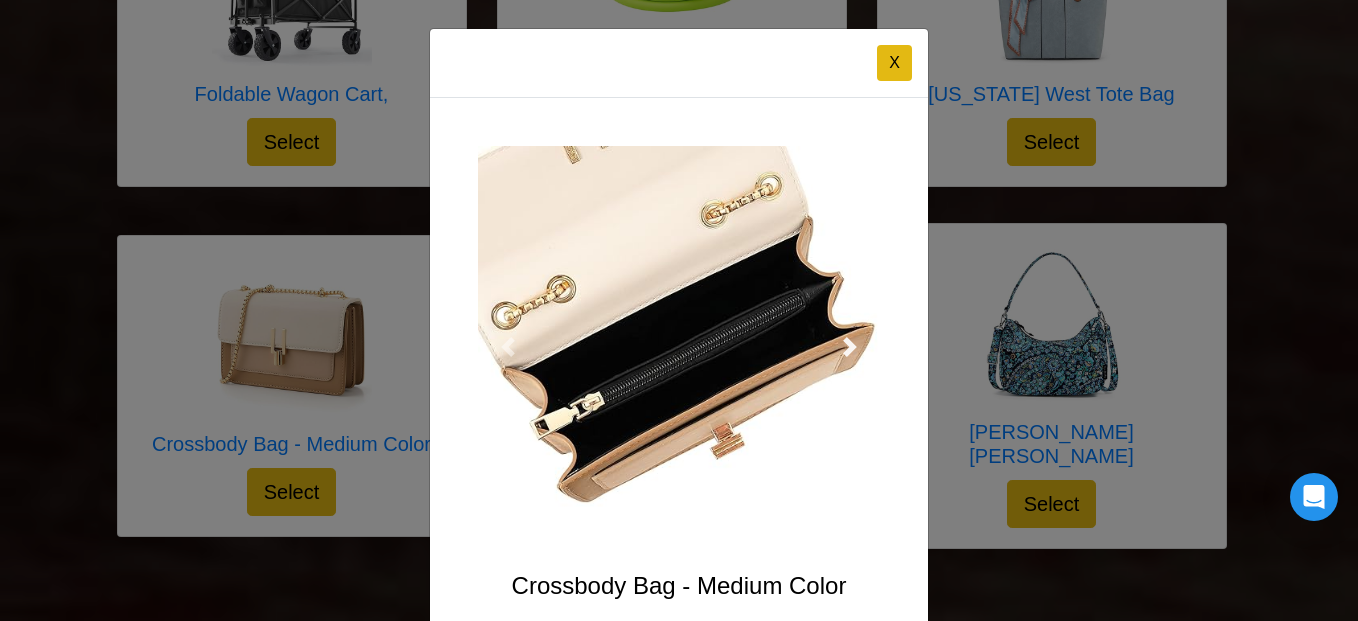click at bounding box center (850, 347) 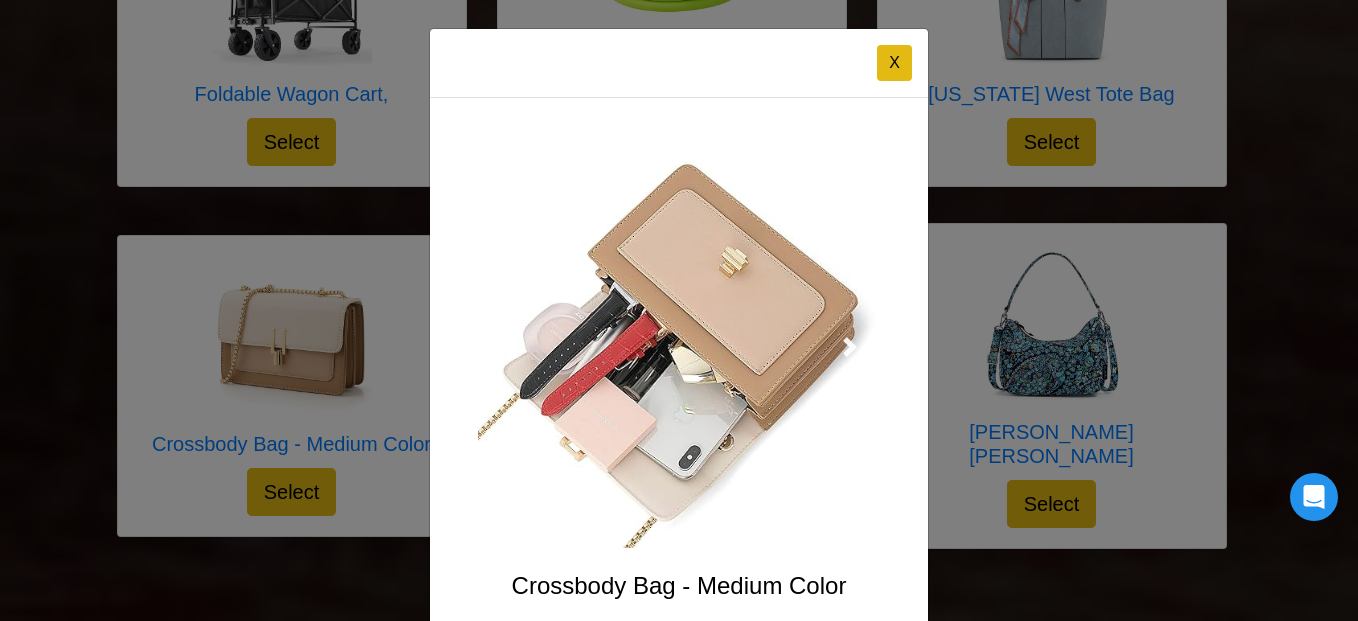 click at bounding box center [850, 347] 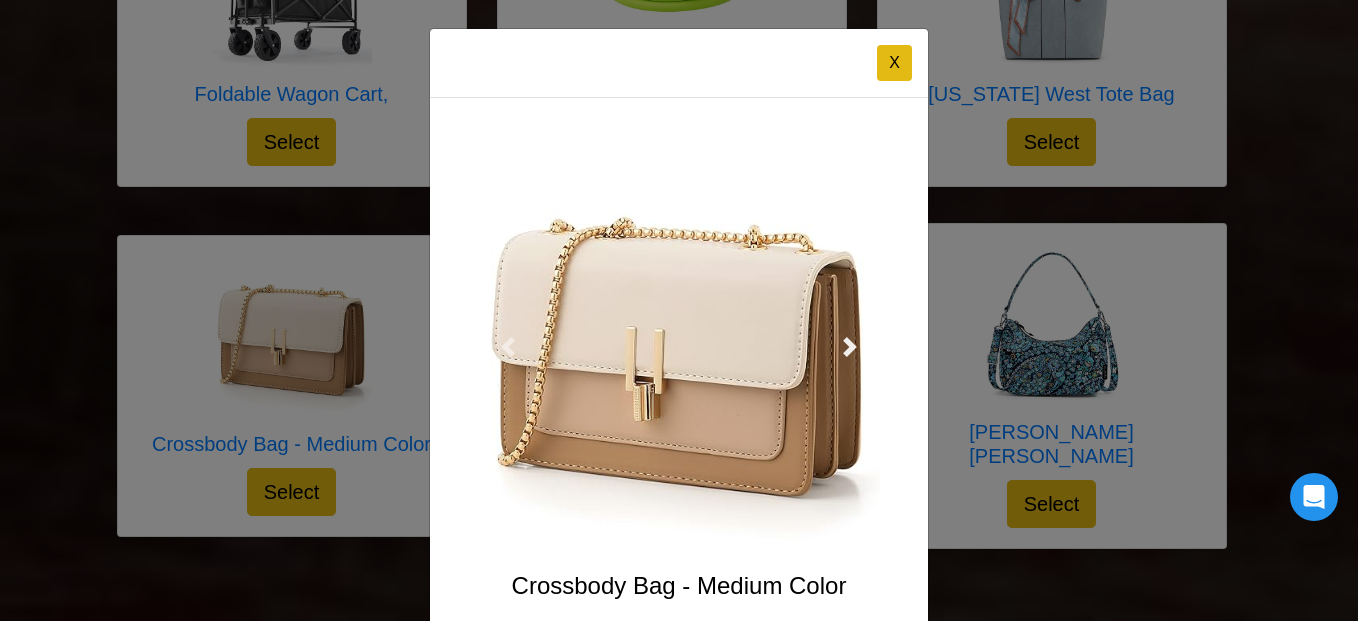 click at bounding box center [850, 347] 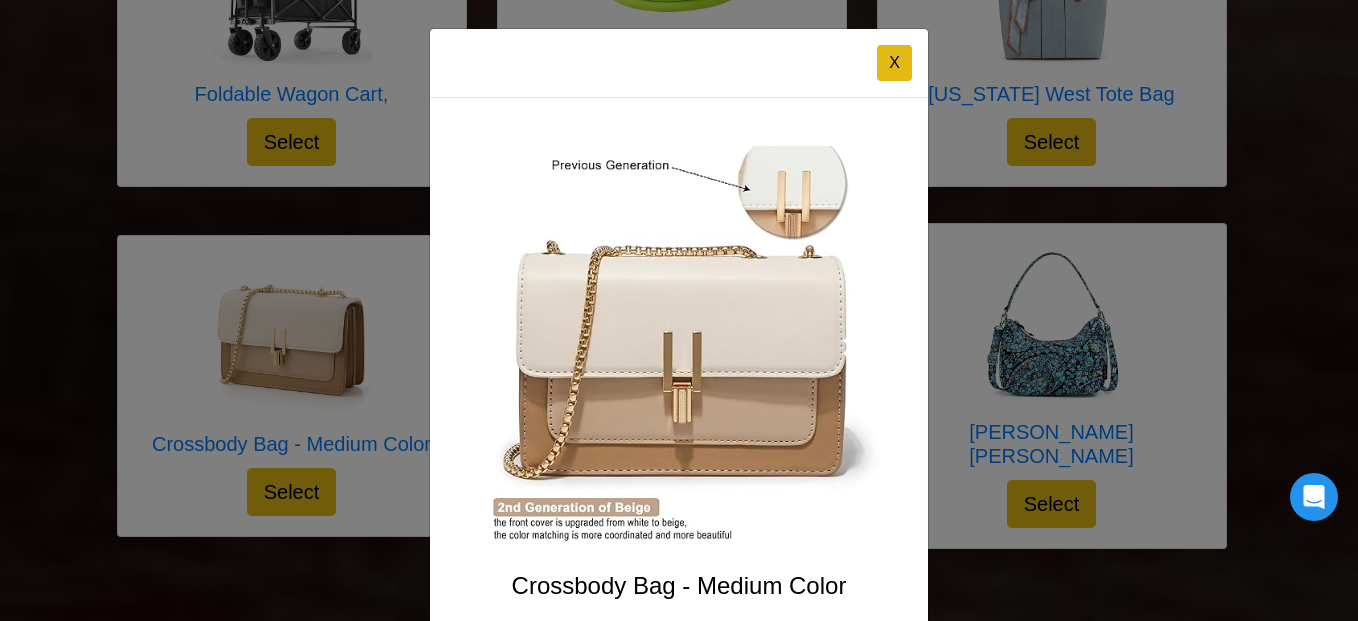 click at bounding box center (850, 347) 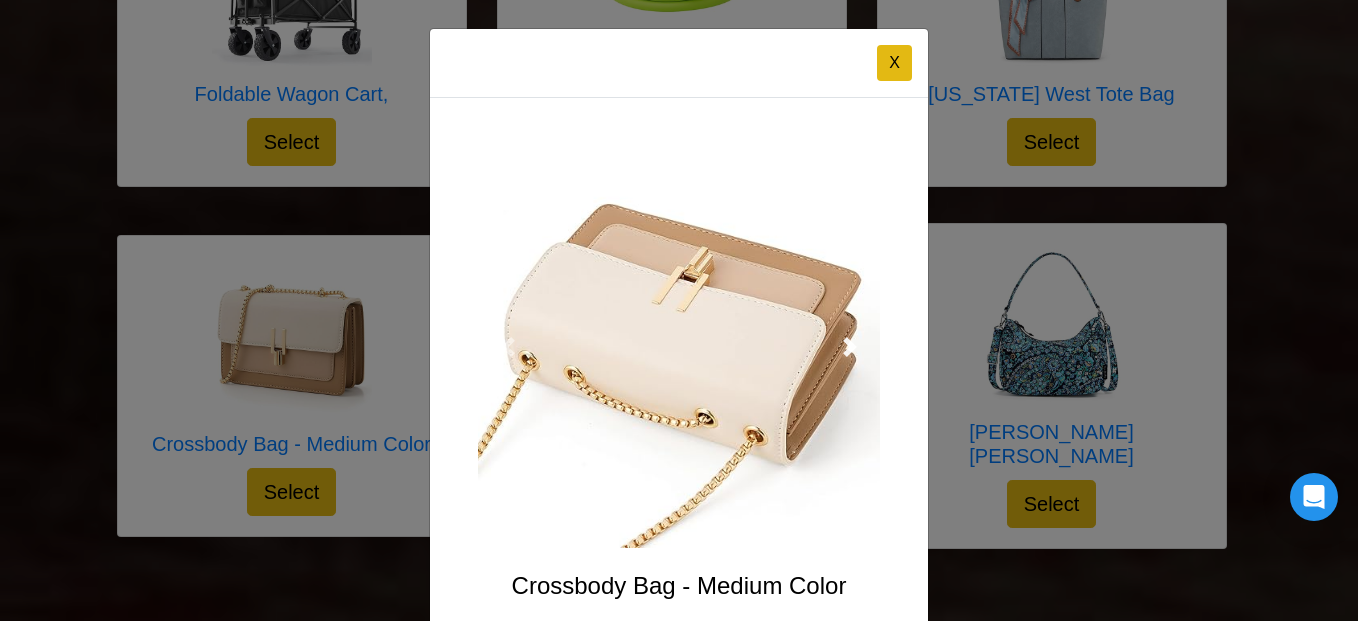 click at bounding box center [850, 347] 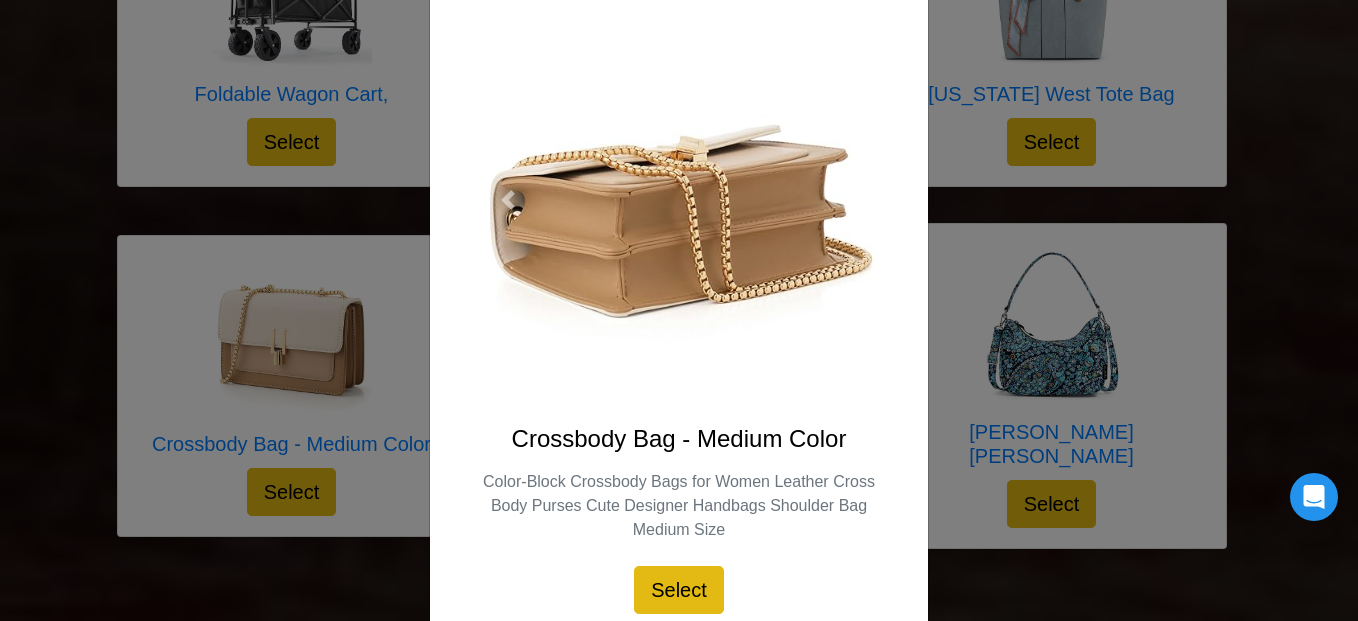 scroll, scrollTop: 100, scrollLeft: 0, axis: vertical 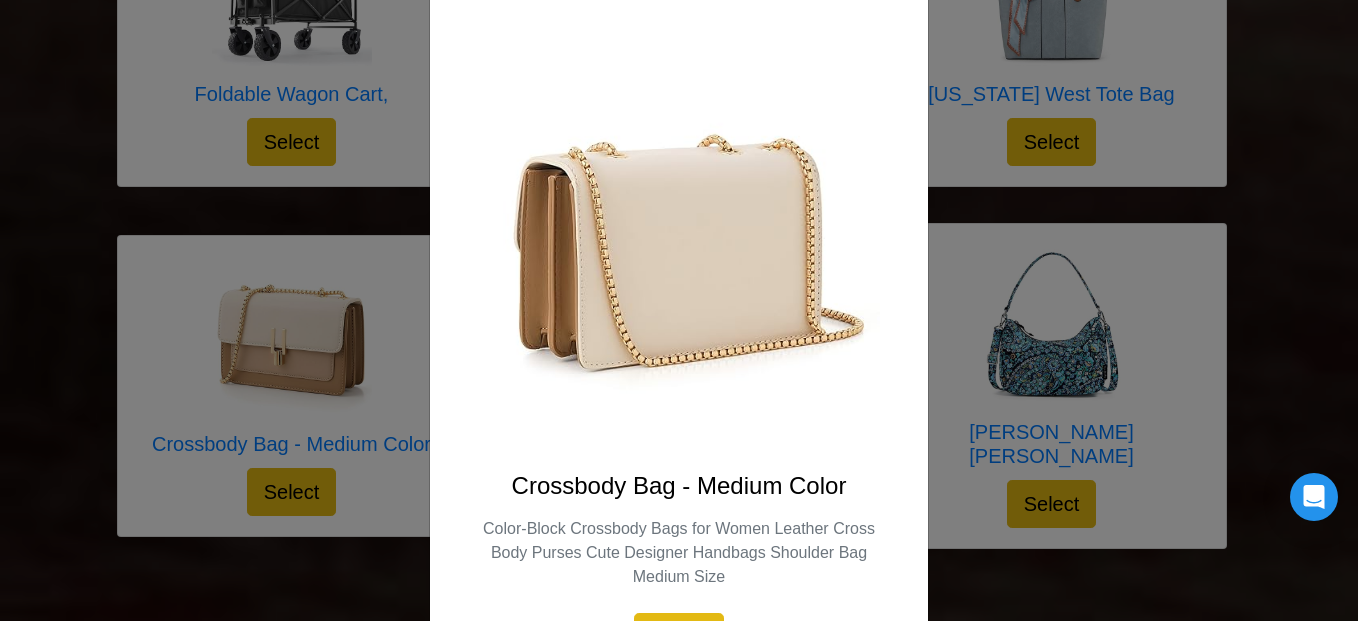 click at bounding box center (850, 247) 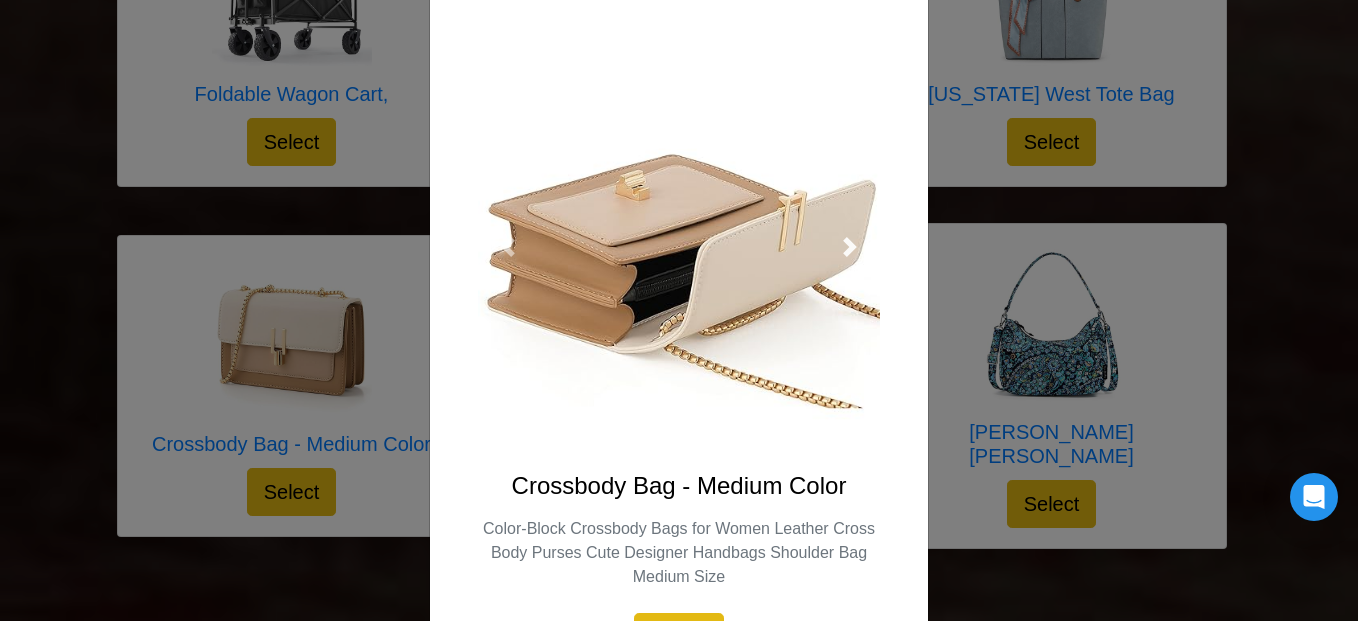 click at bounding box center (850, 247) 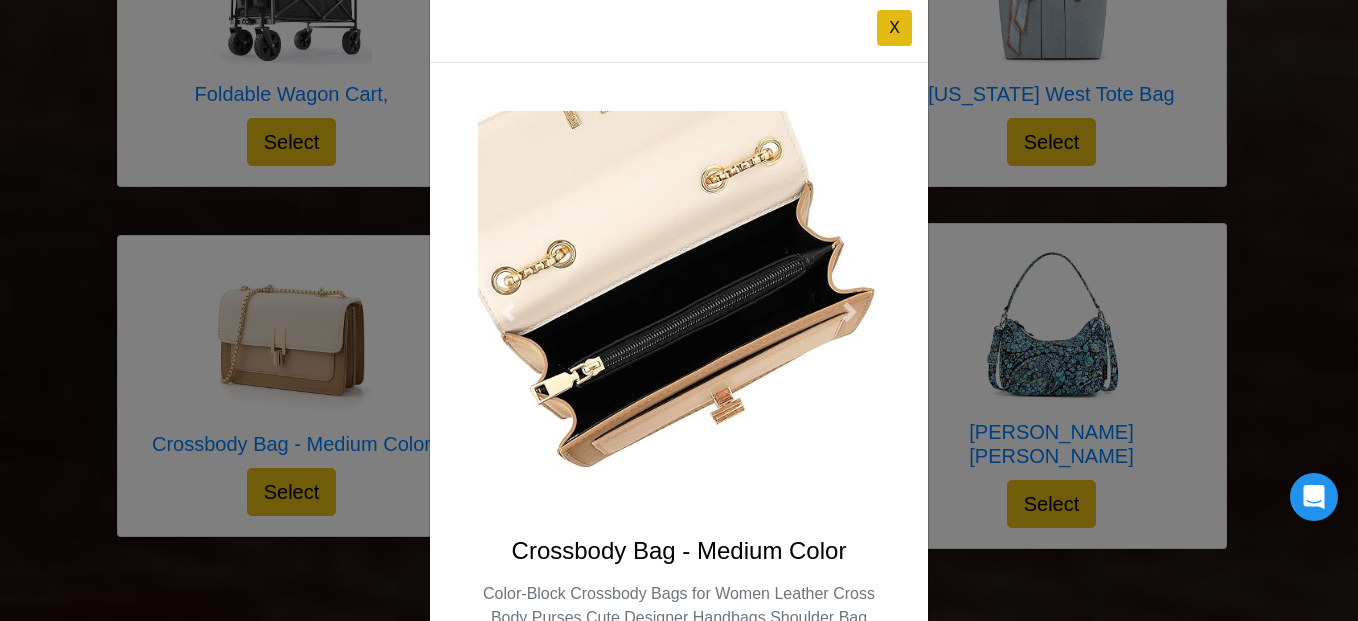 scroll, scrollTop: 0, scrollLeft: 0, axis: both 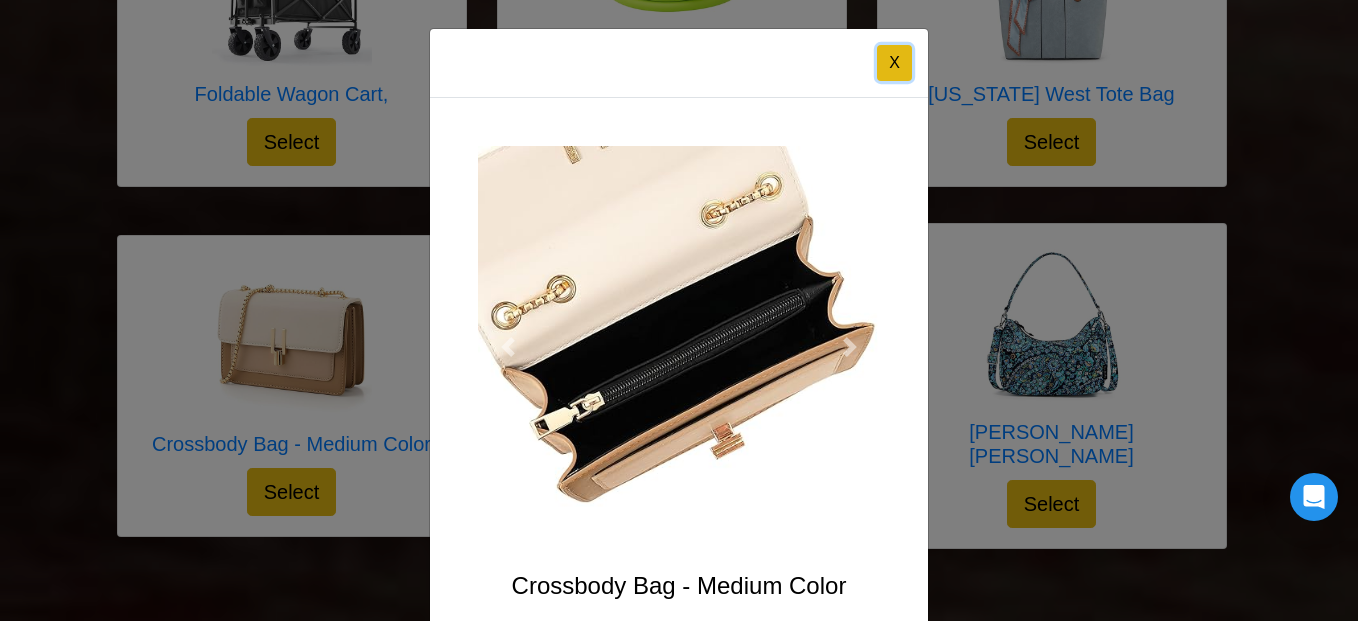 click on "X" at bounding box center [894, 63] 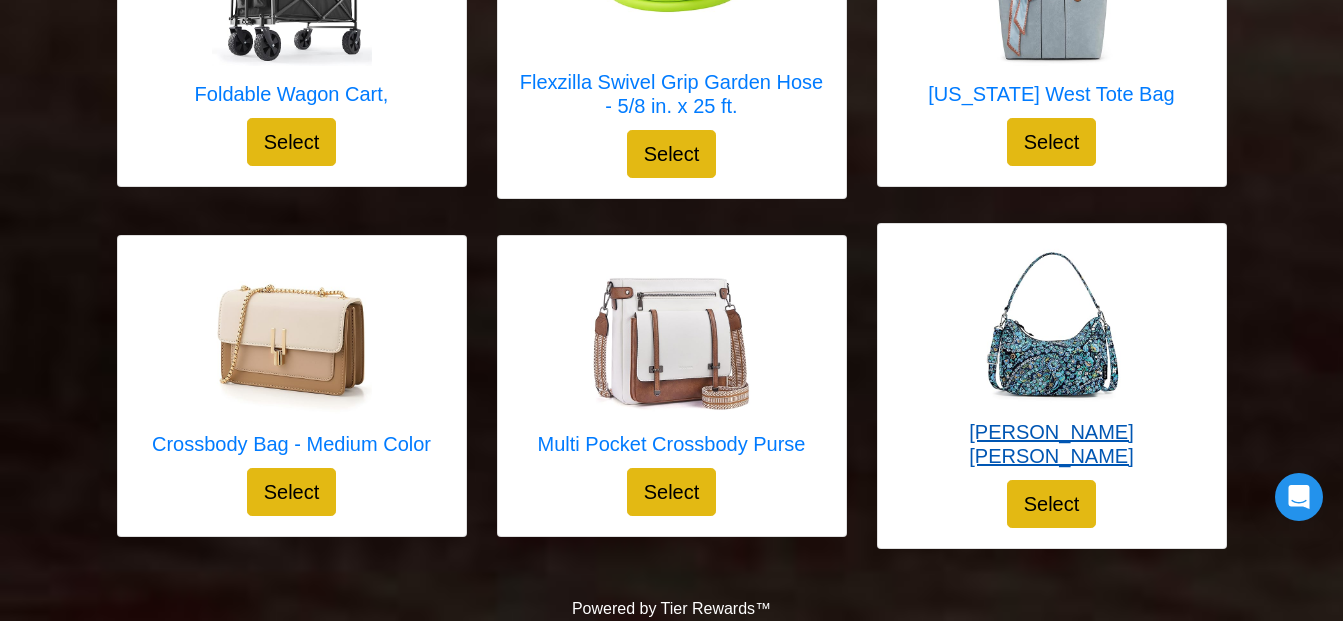 click at bounding box center [1052, 324] 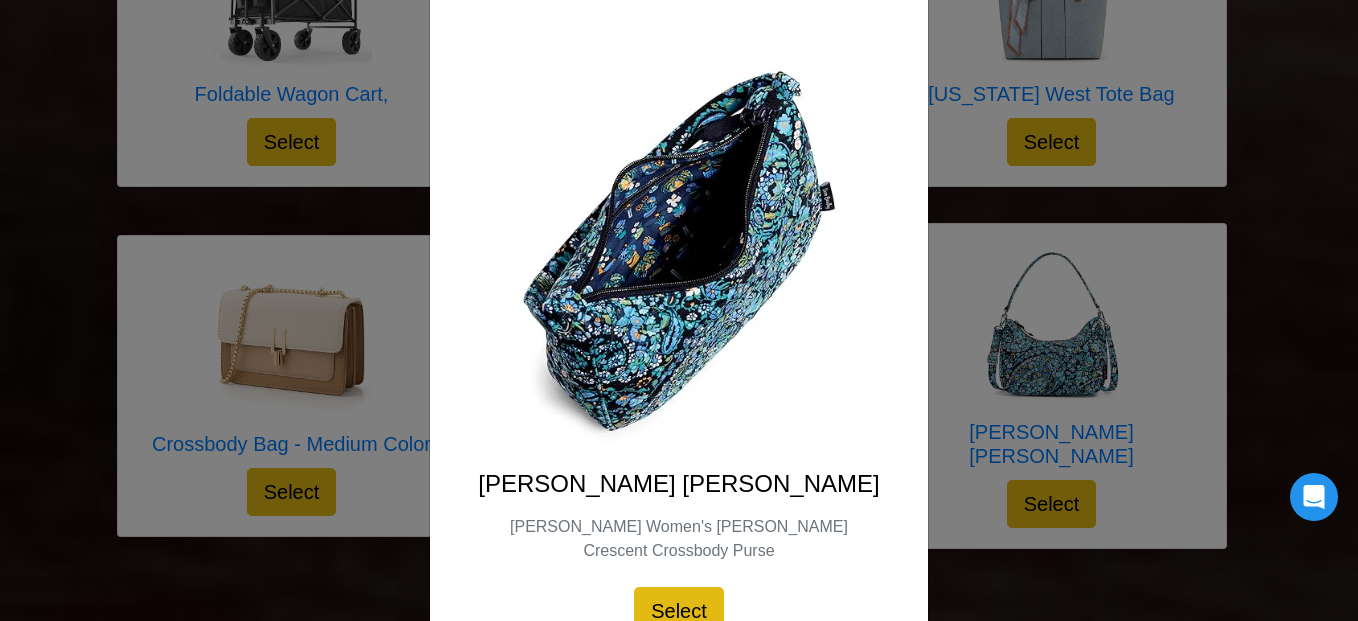 scroll, scrollTop: 200, scrollLeft: 0, axis: vertical 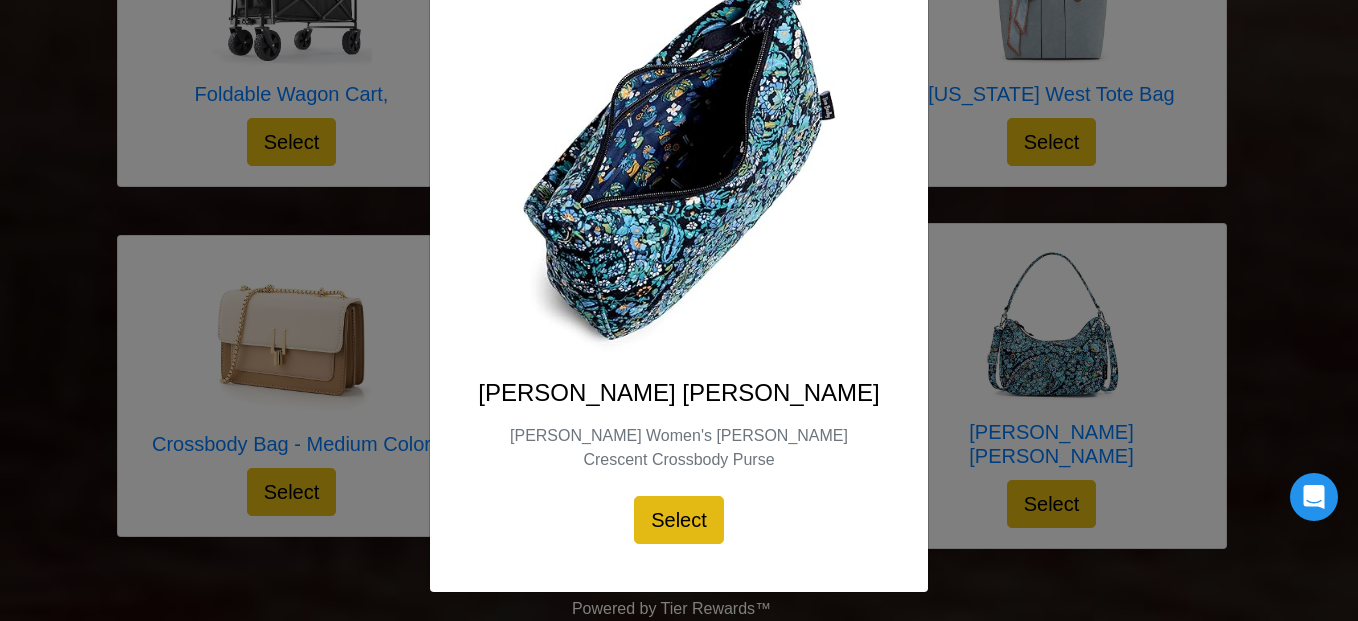 click at bounding box center (679, 154) 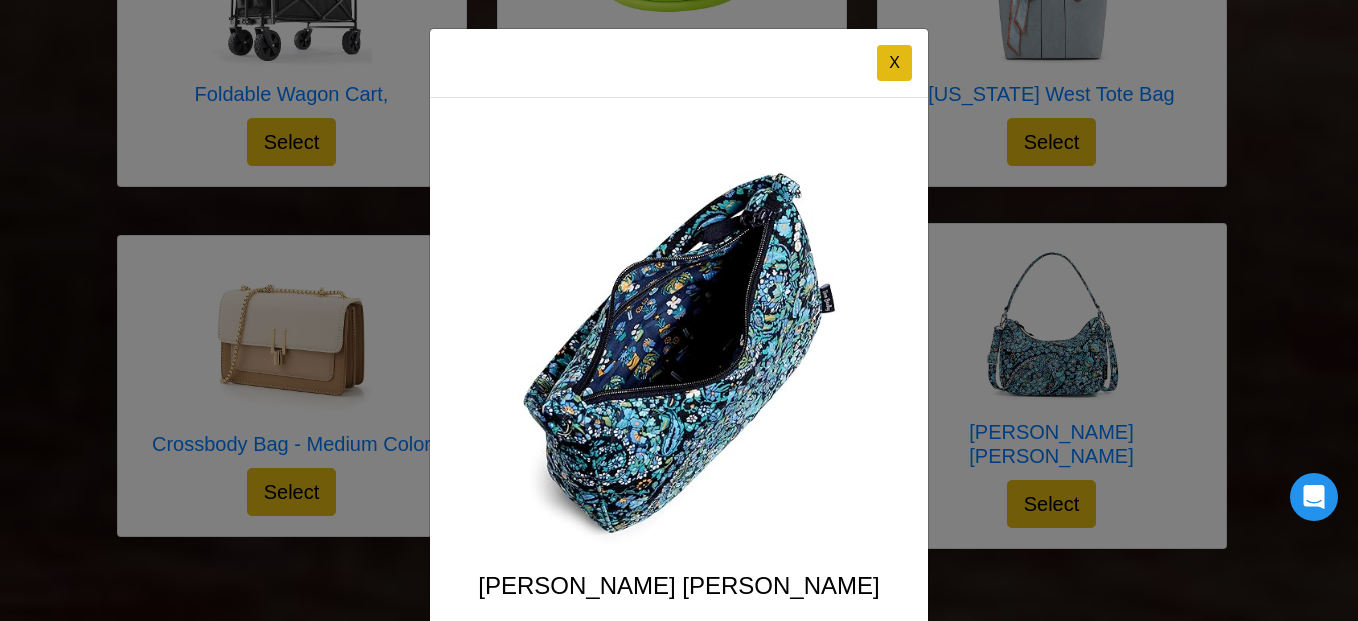 click at bounding box center [850, 347] 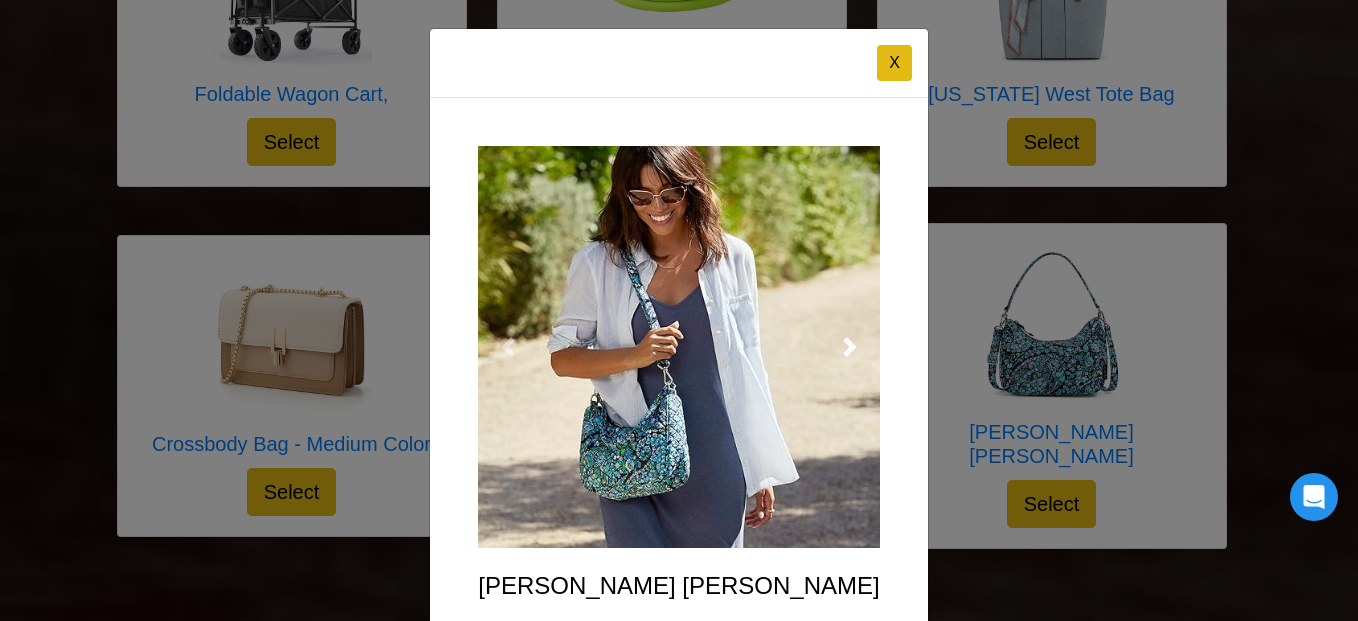 click at bounding box center (850, 347) 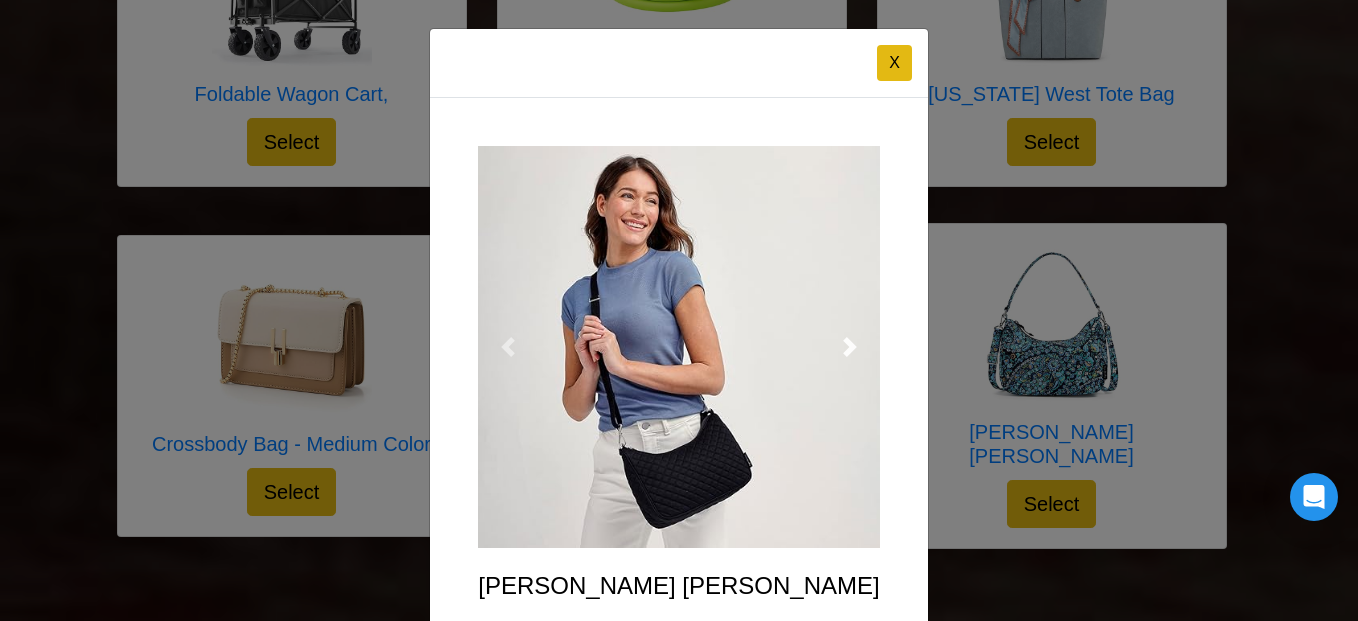 click at bounding box center (850, 347) 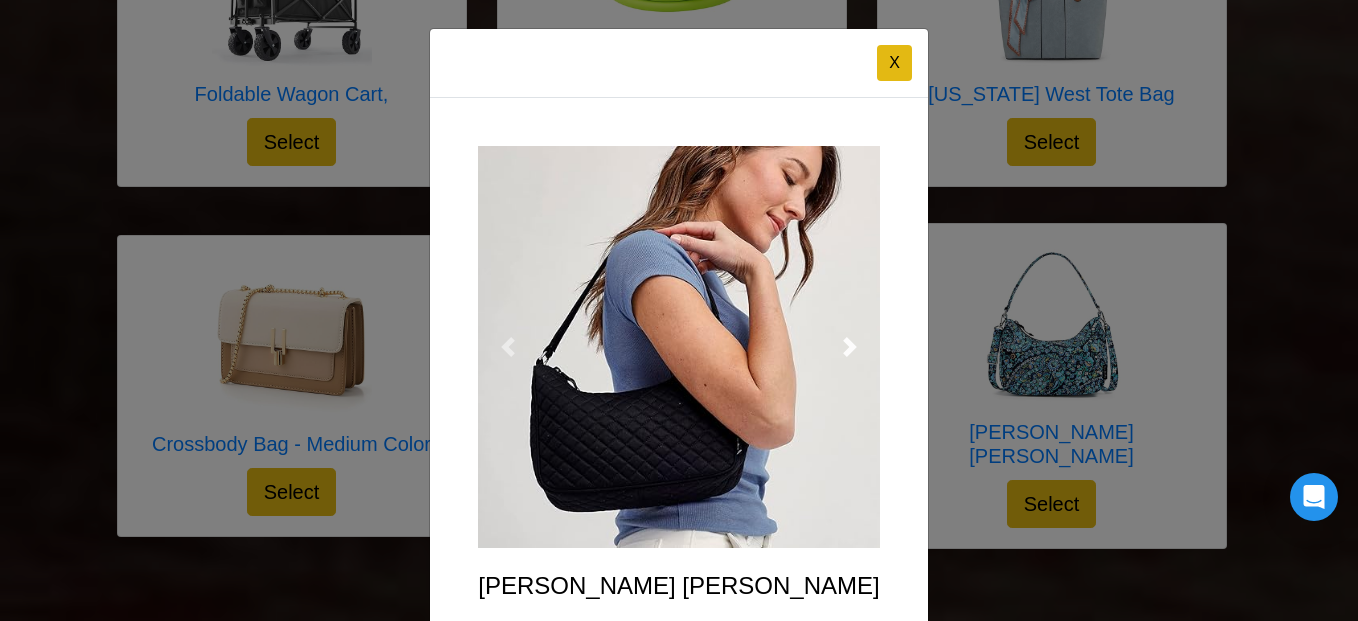 click at bounding box center [850, 347] 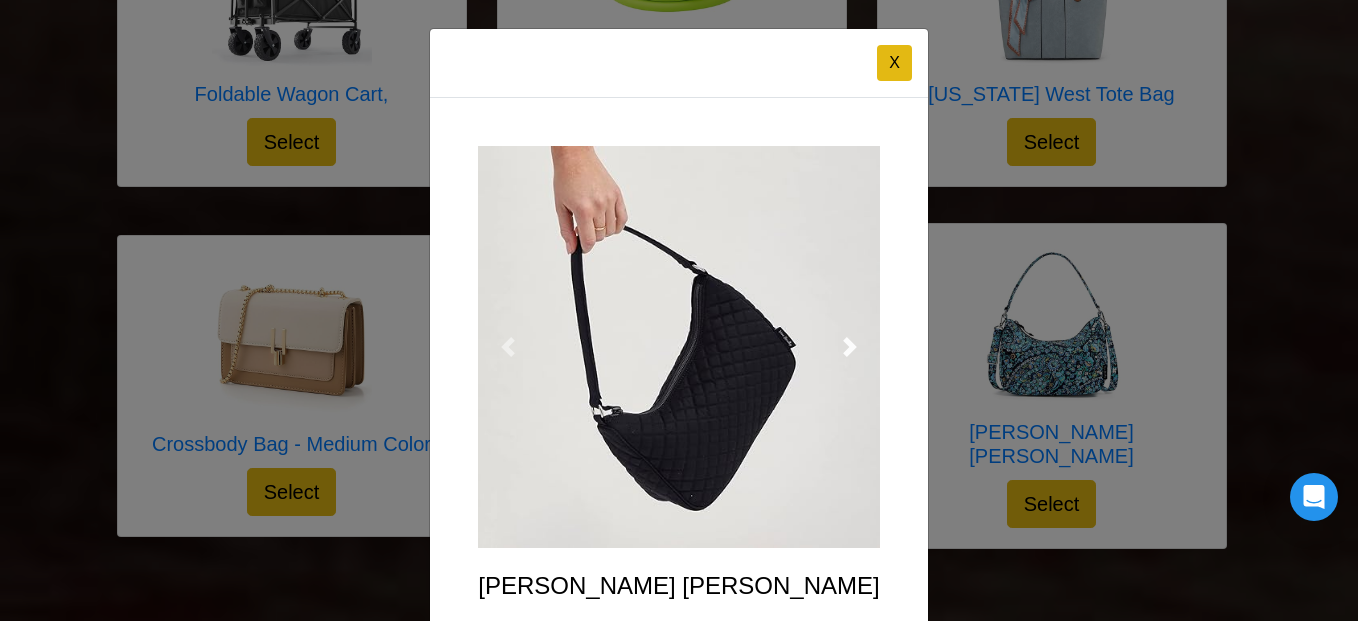 click at bounding box center (850, 347) 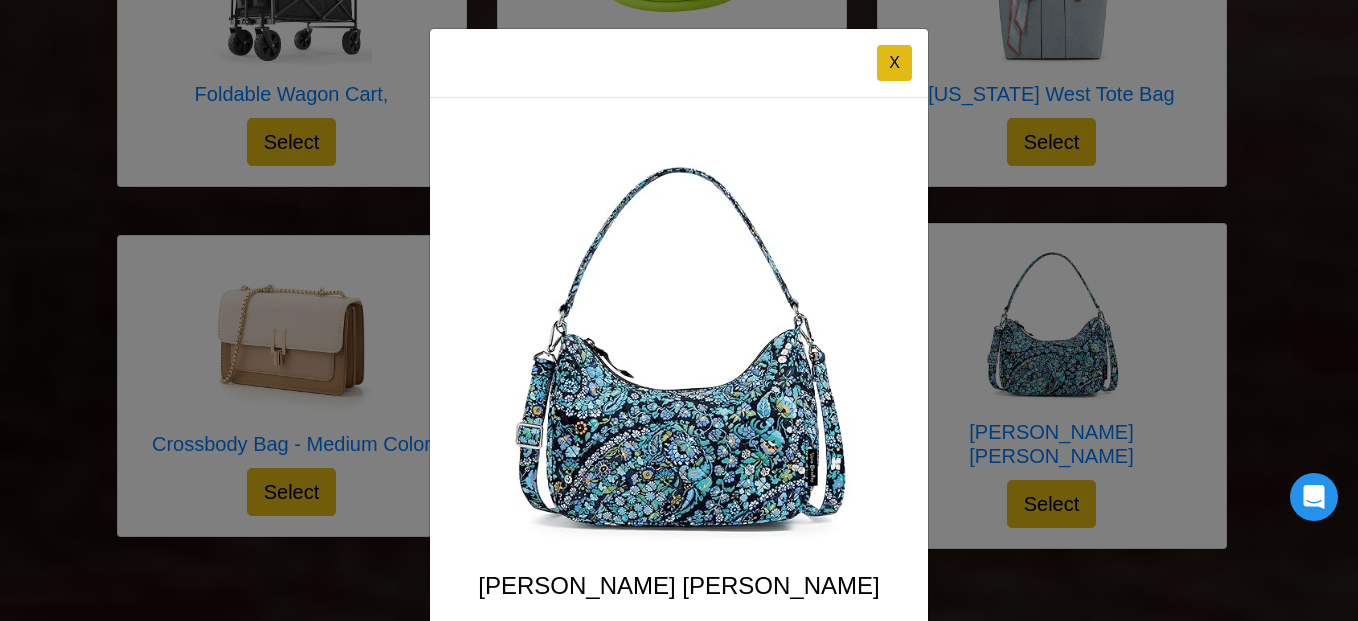 click at bounding box center (850, 347) 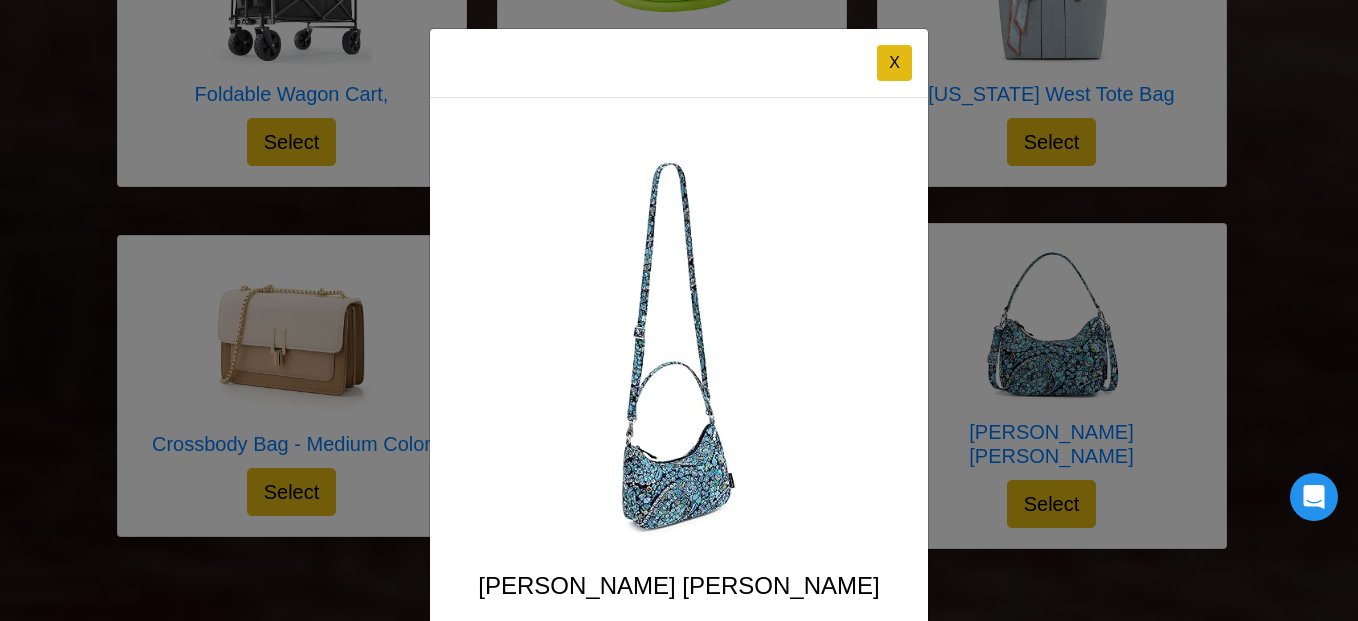 click at bounding box center (850, 347) 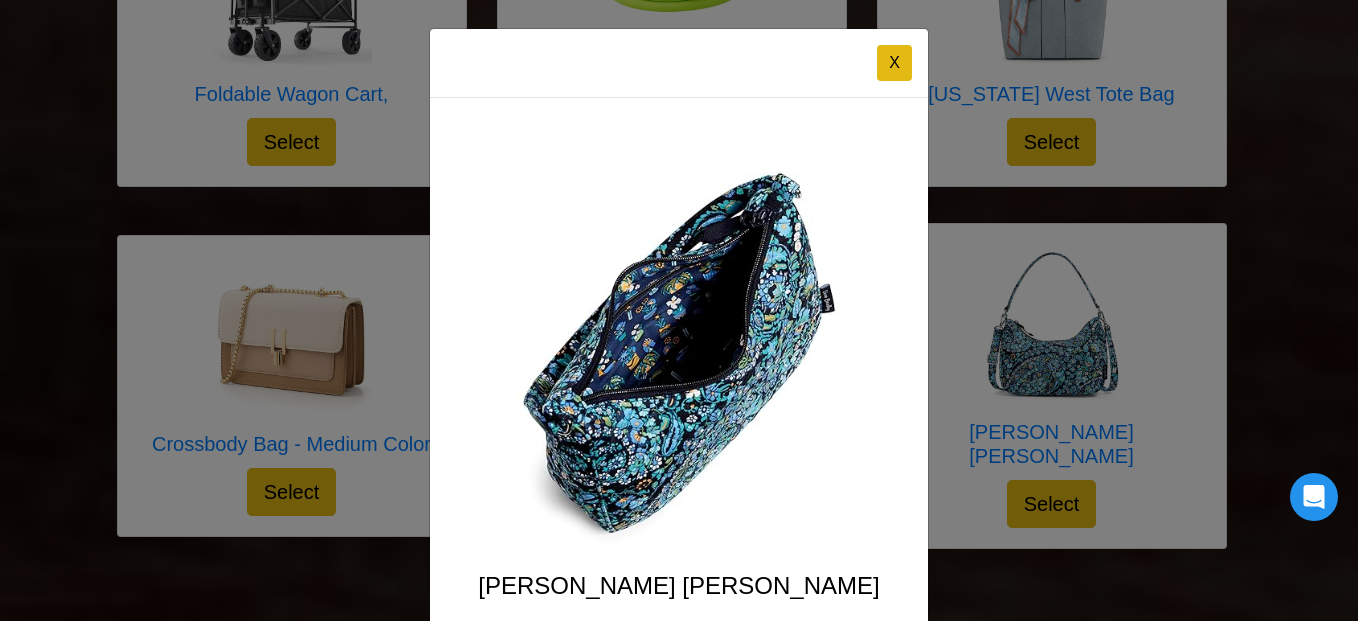 click at bounding box center (850, 347) 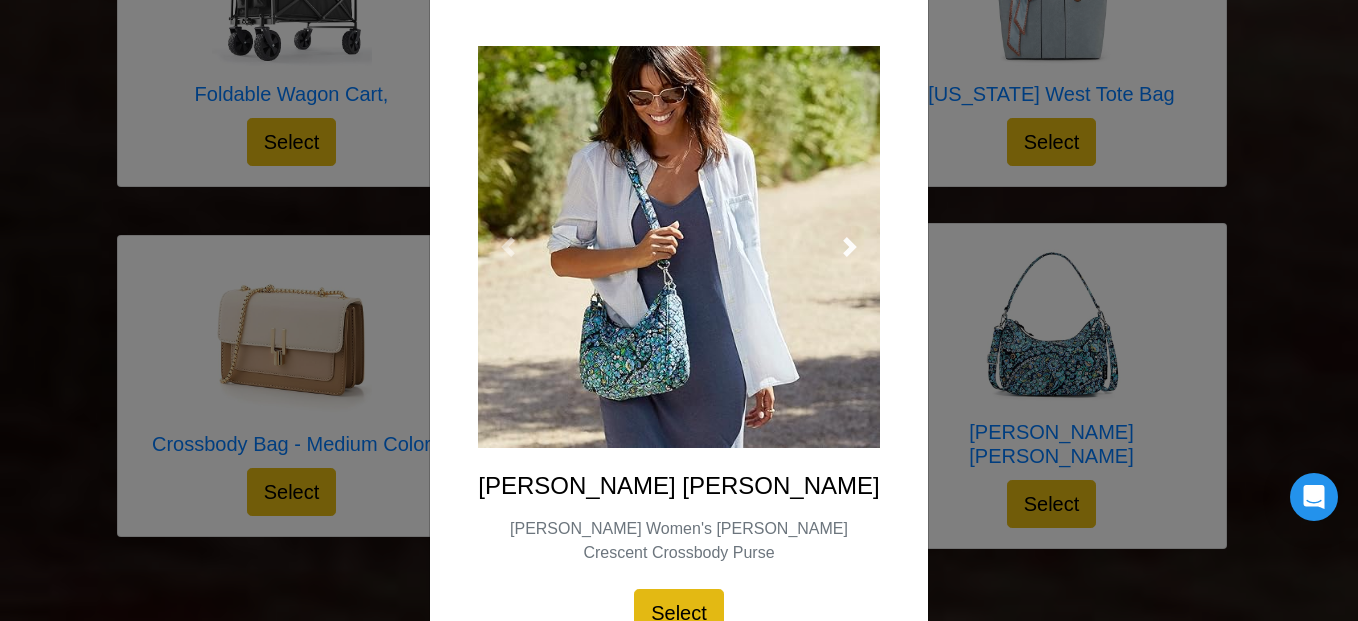 scroll, scrollTop: 222, scrollLeft: 0, axis: vertical 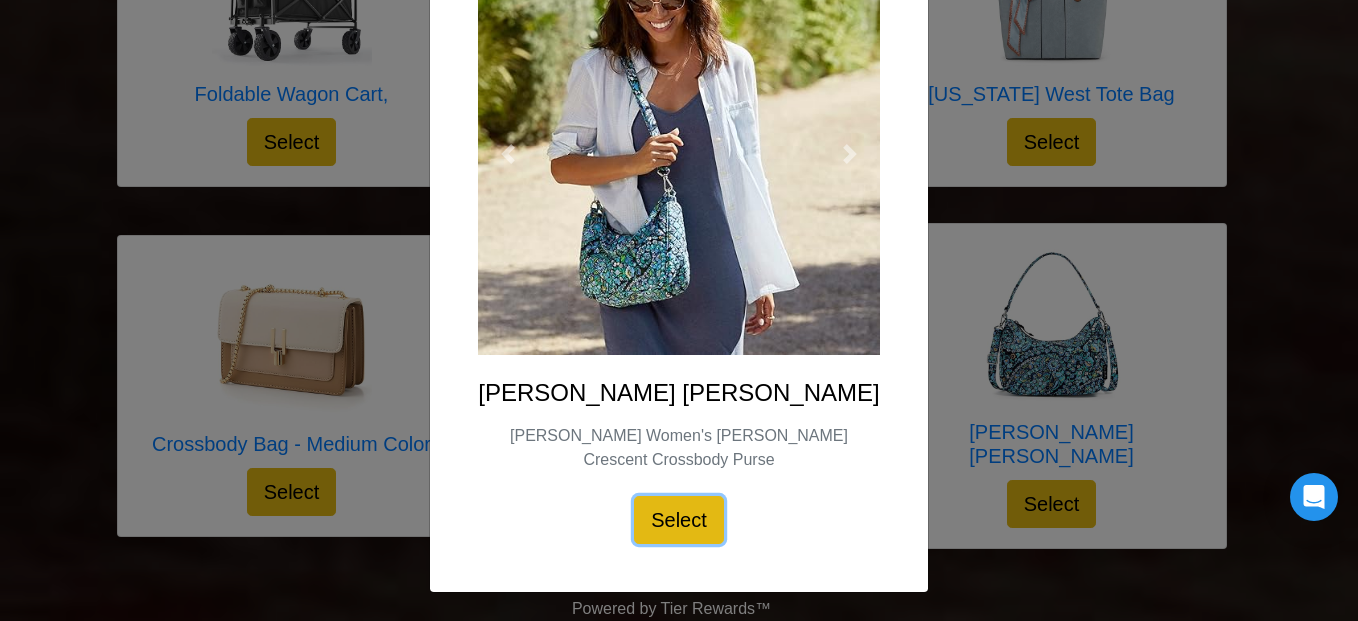 click on "Select" at bounding box center [679, 520] 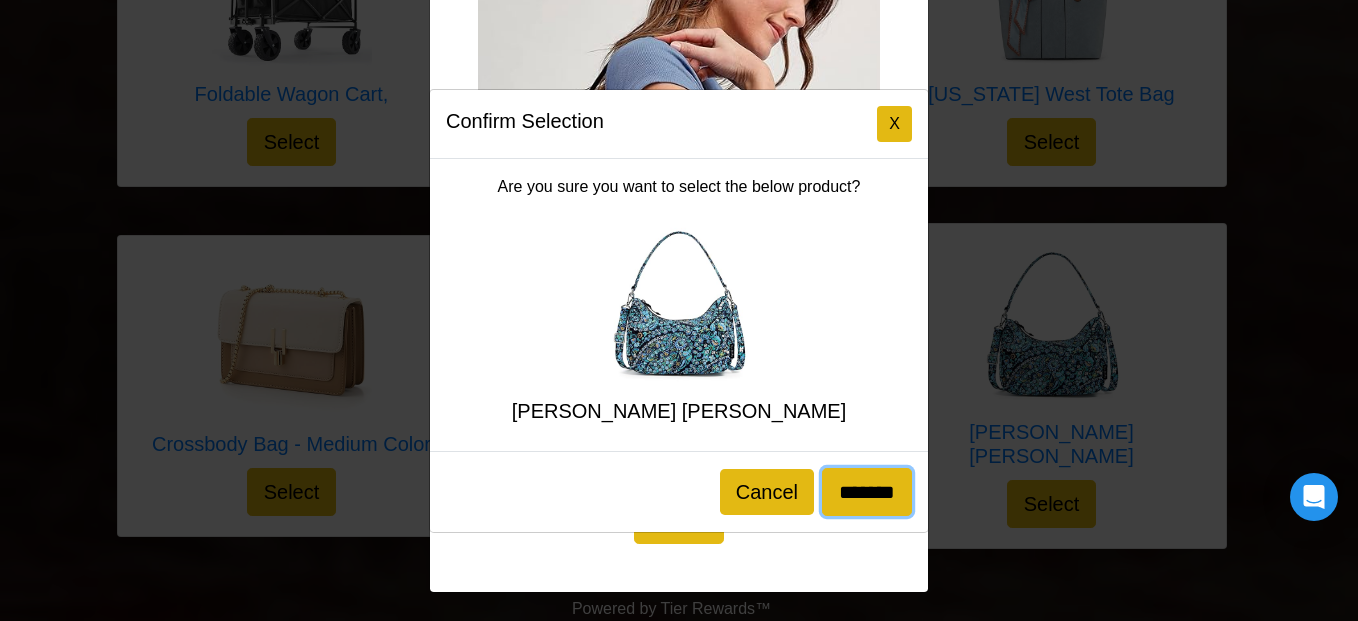 click on "*******" at bounding box center [867, 492] 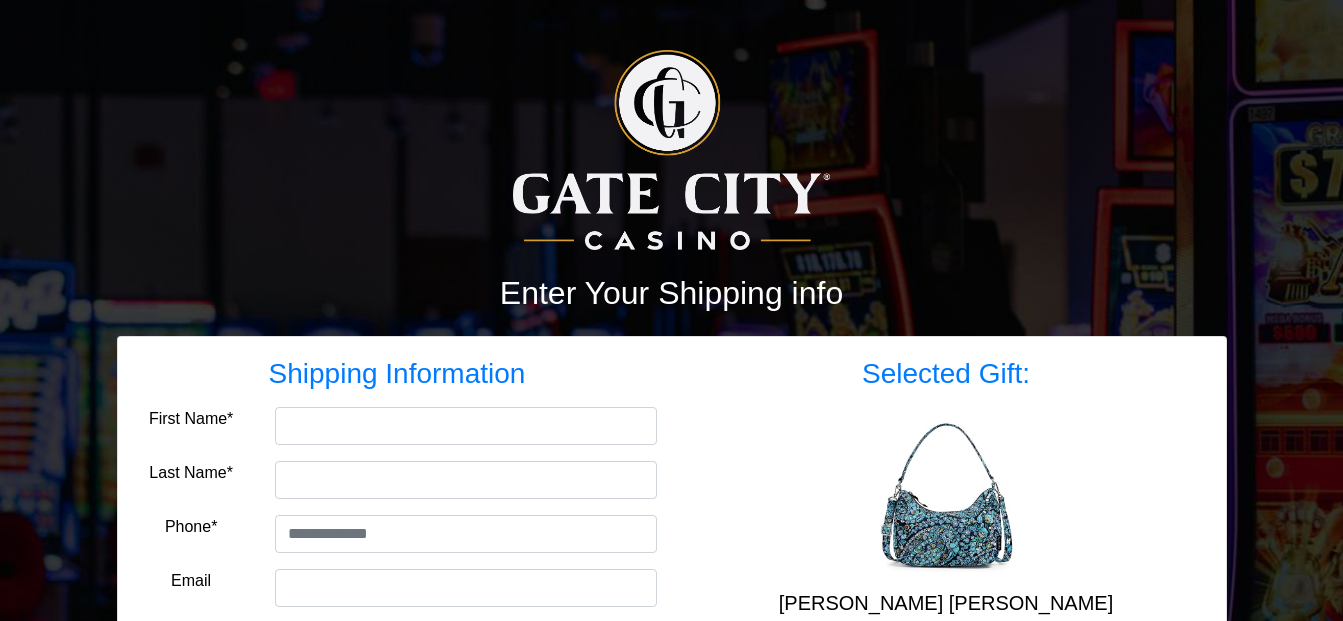 scroll, scrollTop: 0, scrollLeft: 0, axis: both 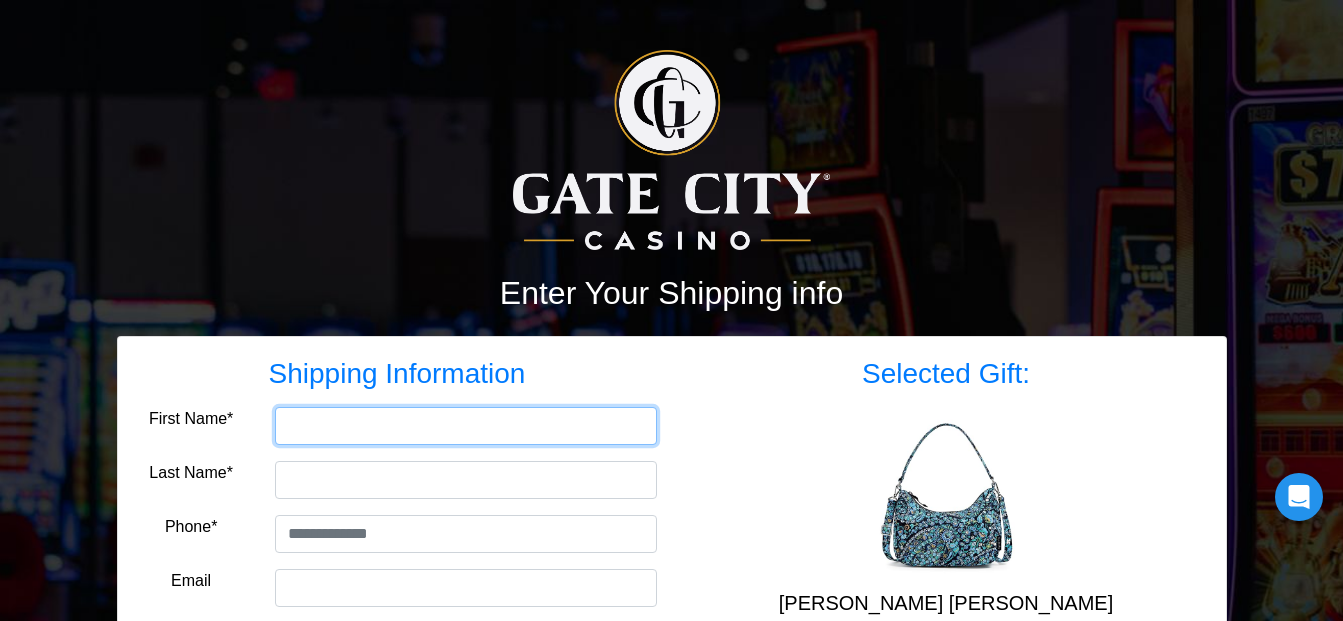 click on "First Name*" at bounding box center (466, 426) 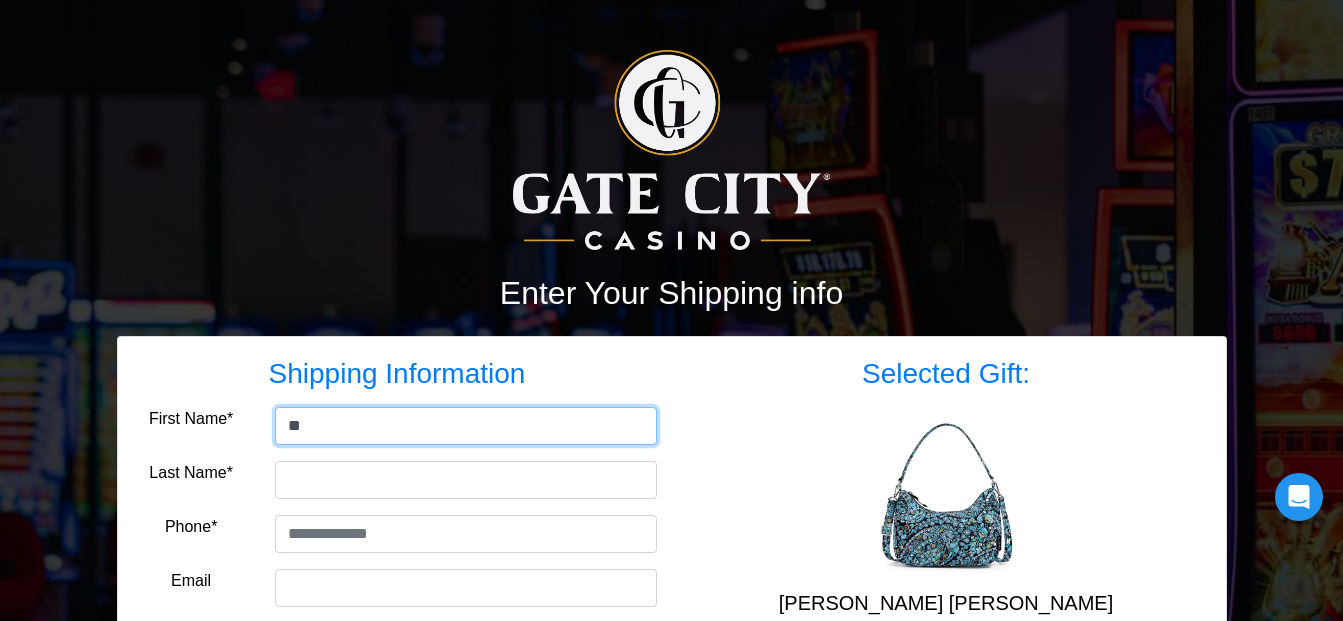type on "*" 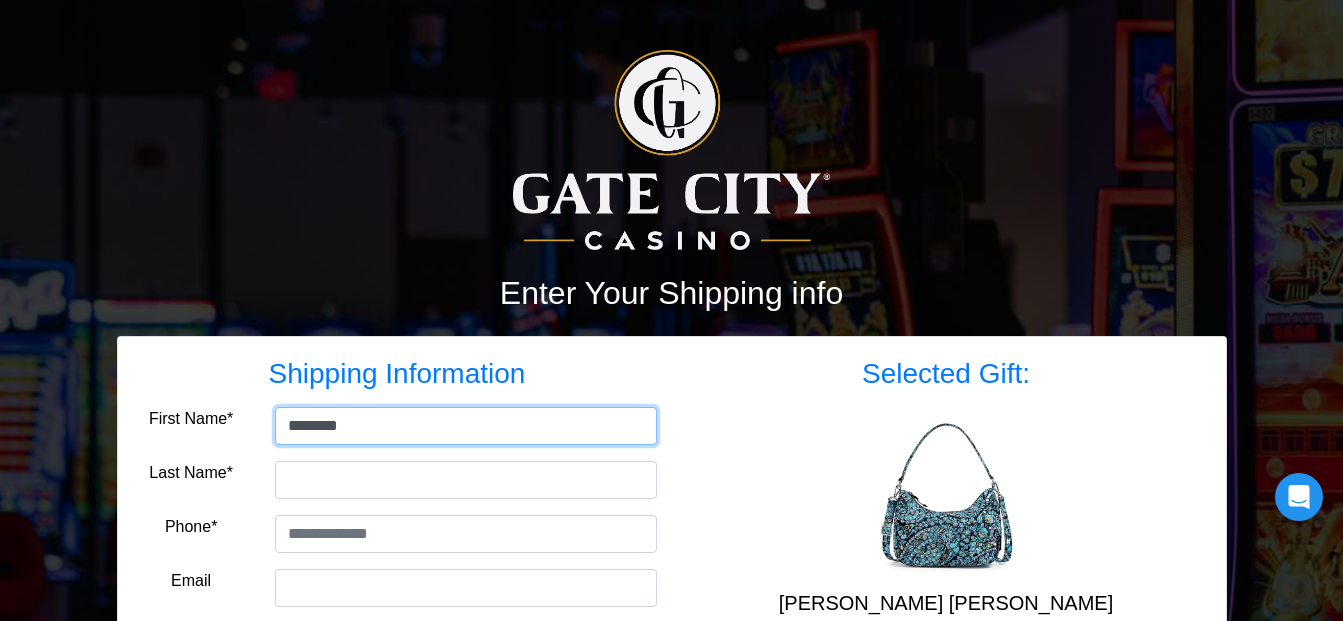 type on "********" 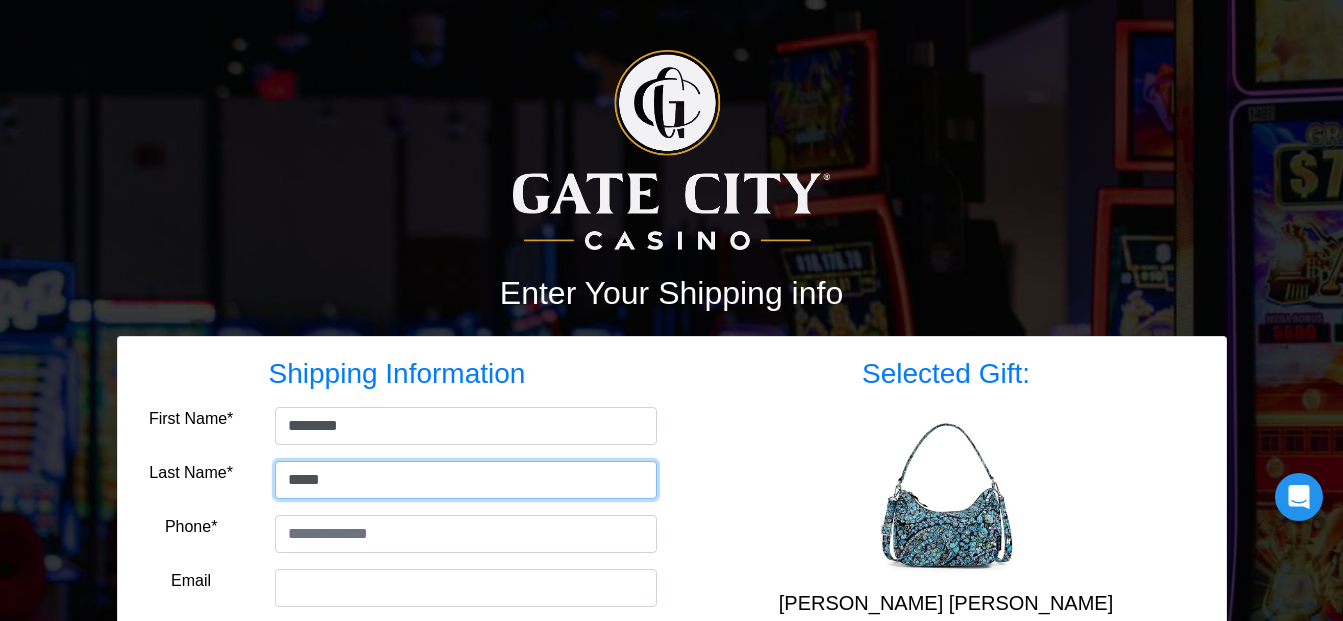 type on "*****" 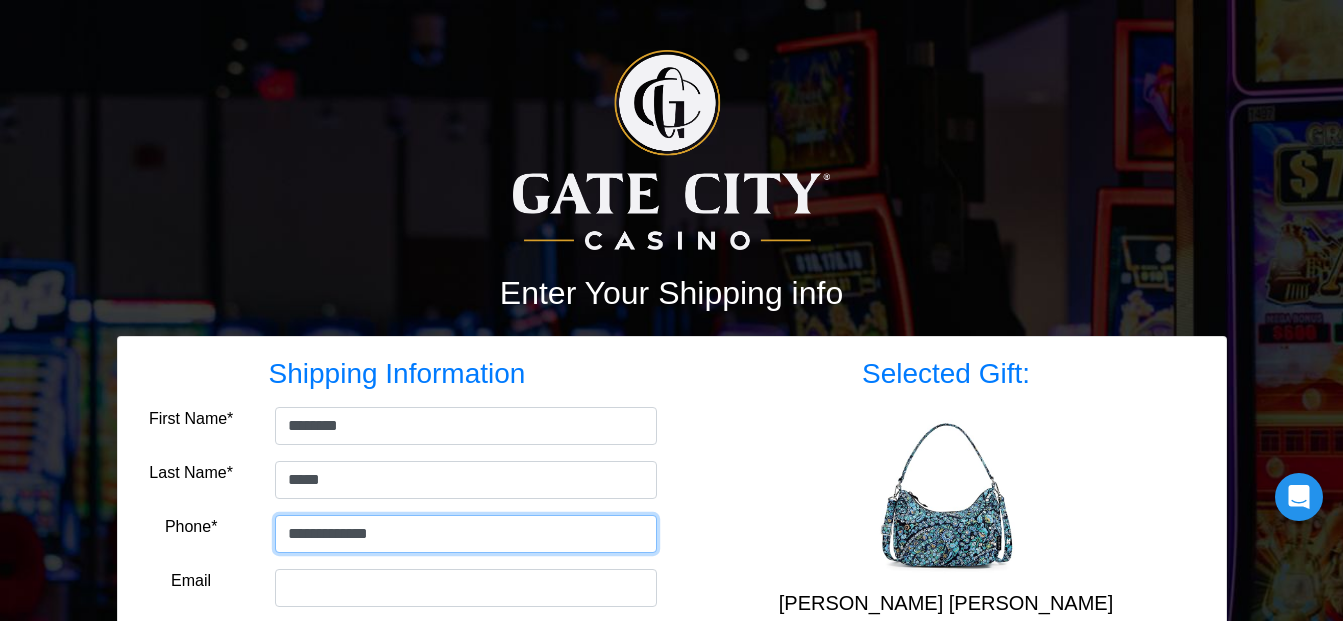type on "**********" 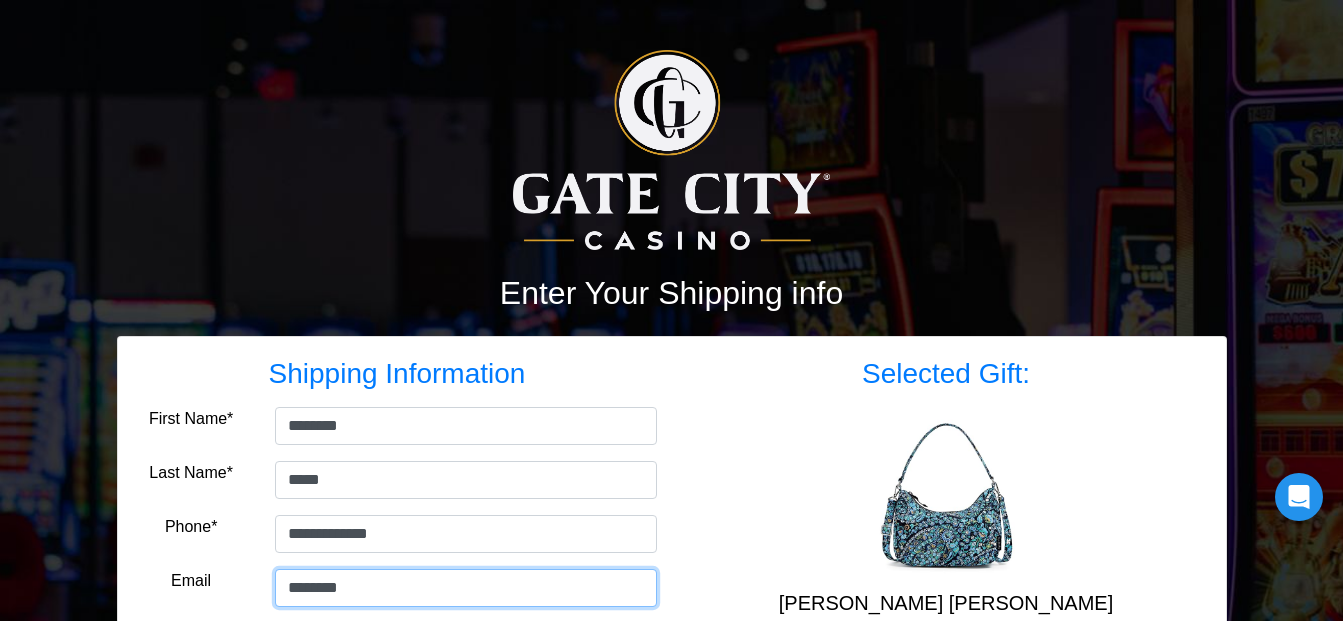 type on "**********" 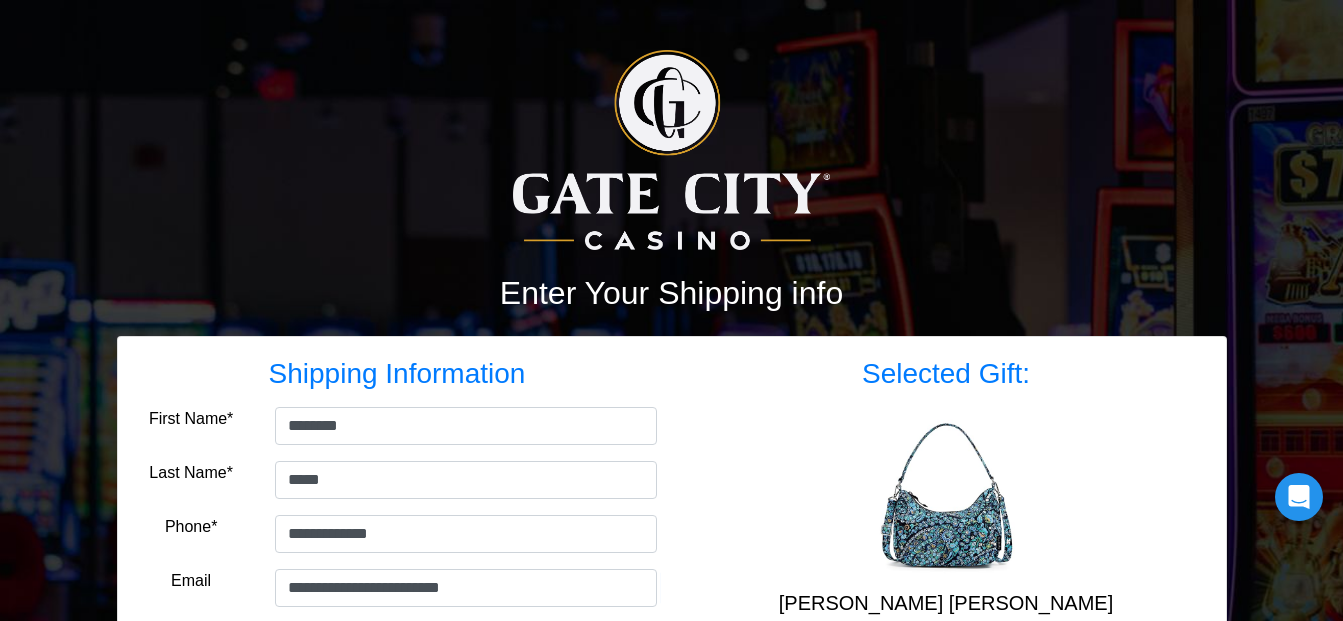 scroll, scrollTop: 371, scrollLeft: 0, axis: vertical 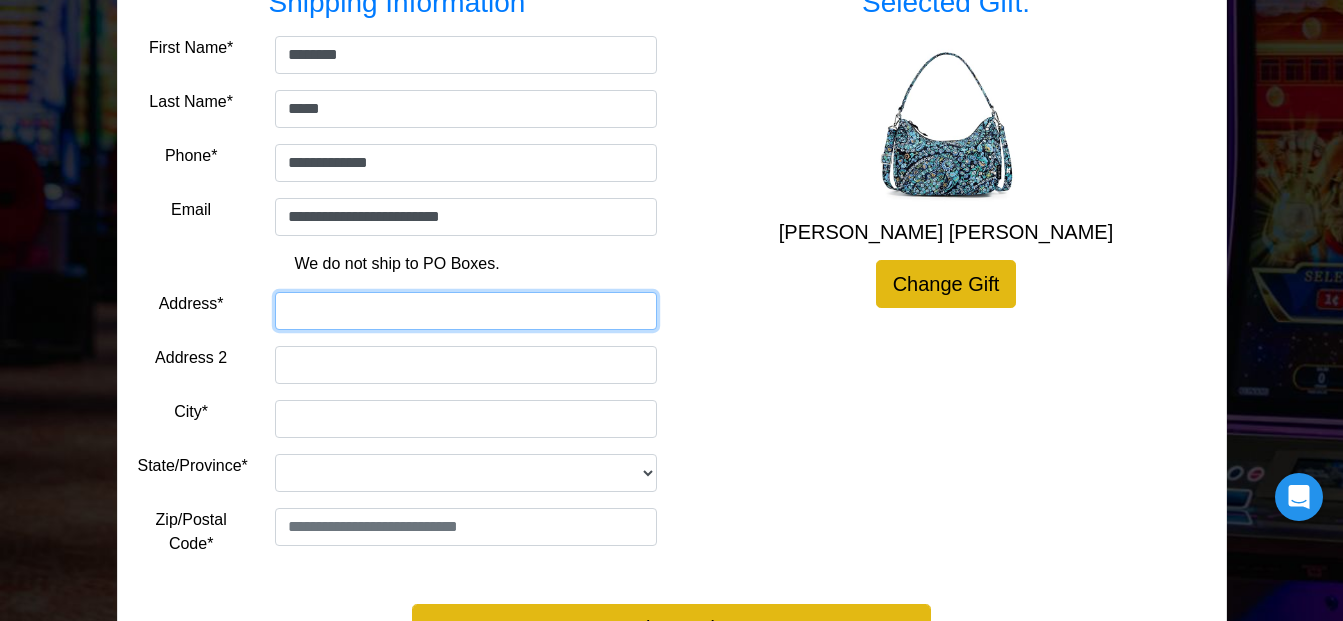 click on "Address*" at bounding box center [466, 311] 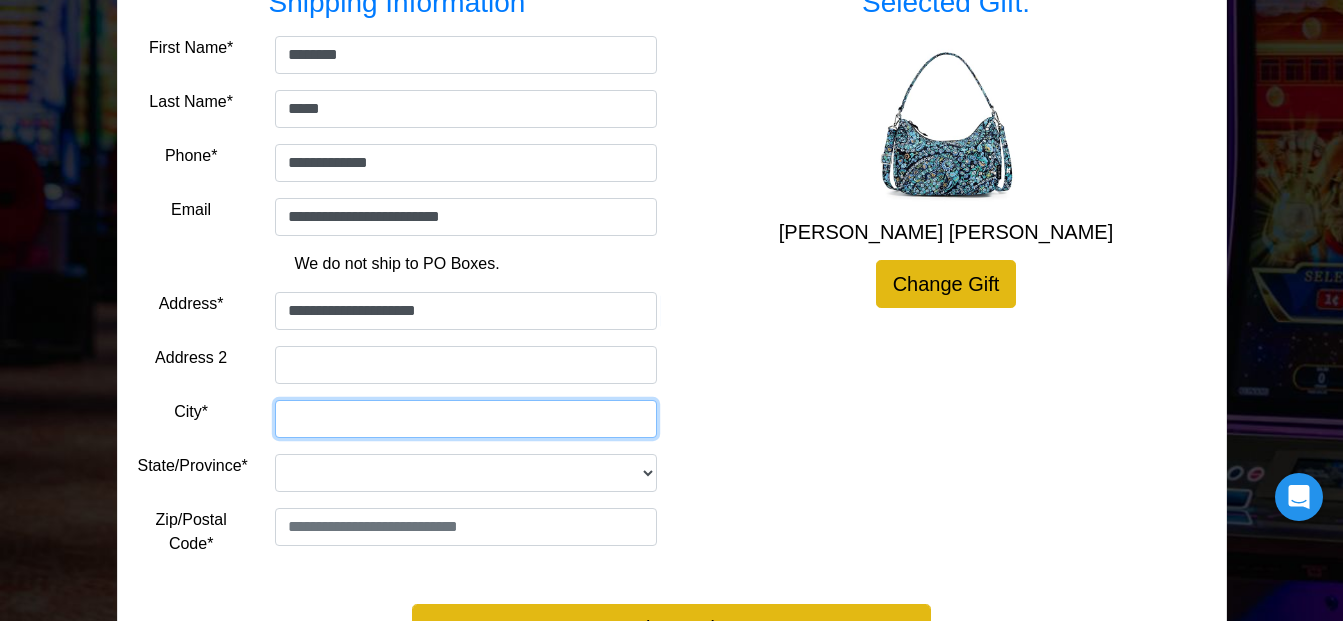 type on "********" 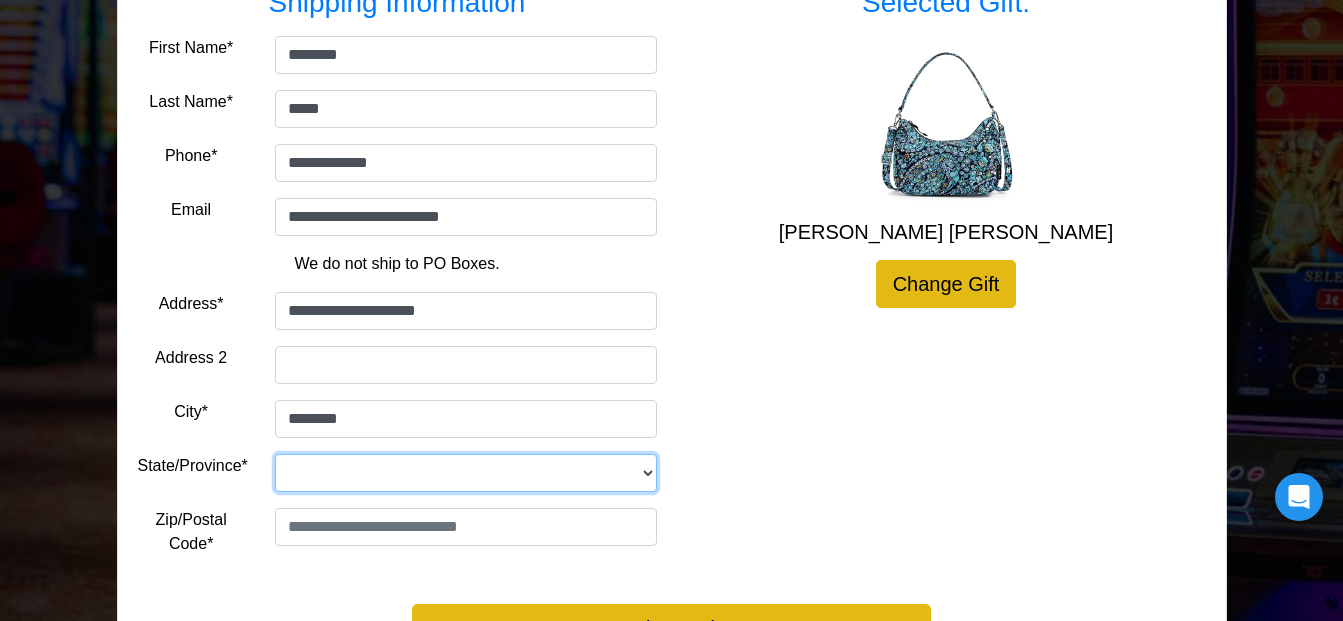 select on "**" 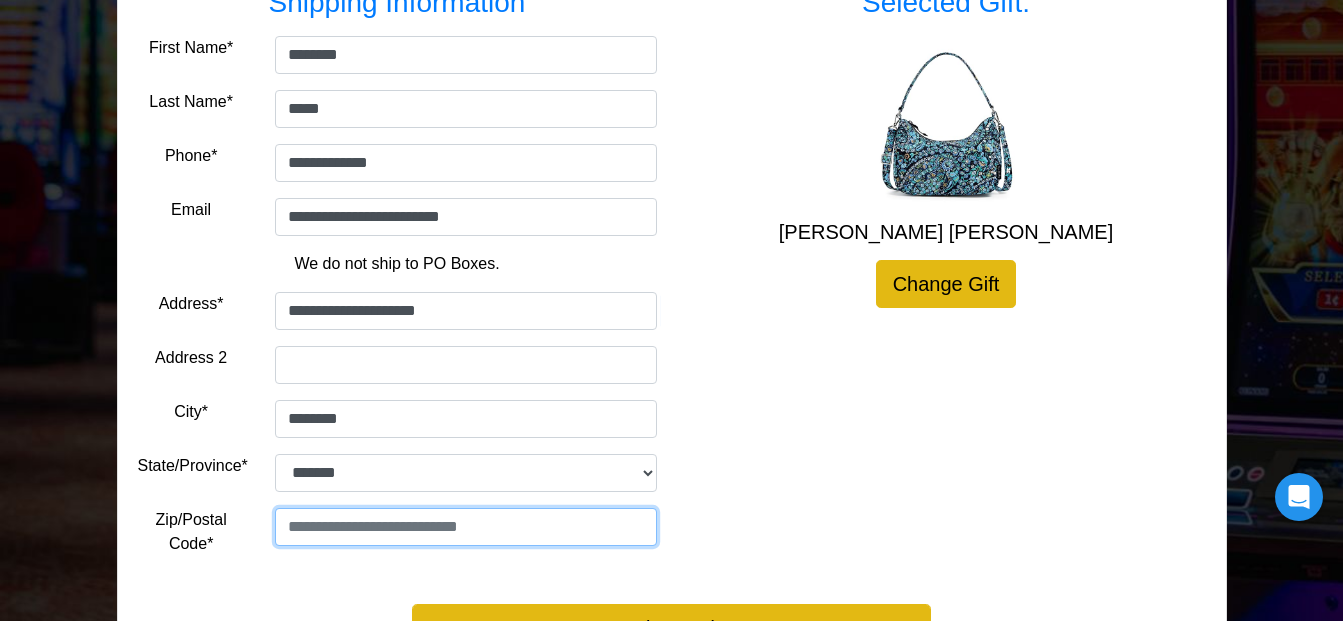type on "*****" 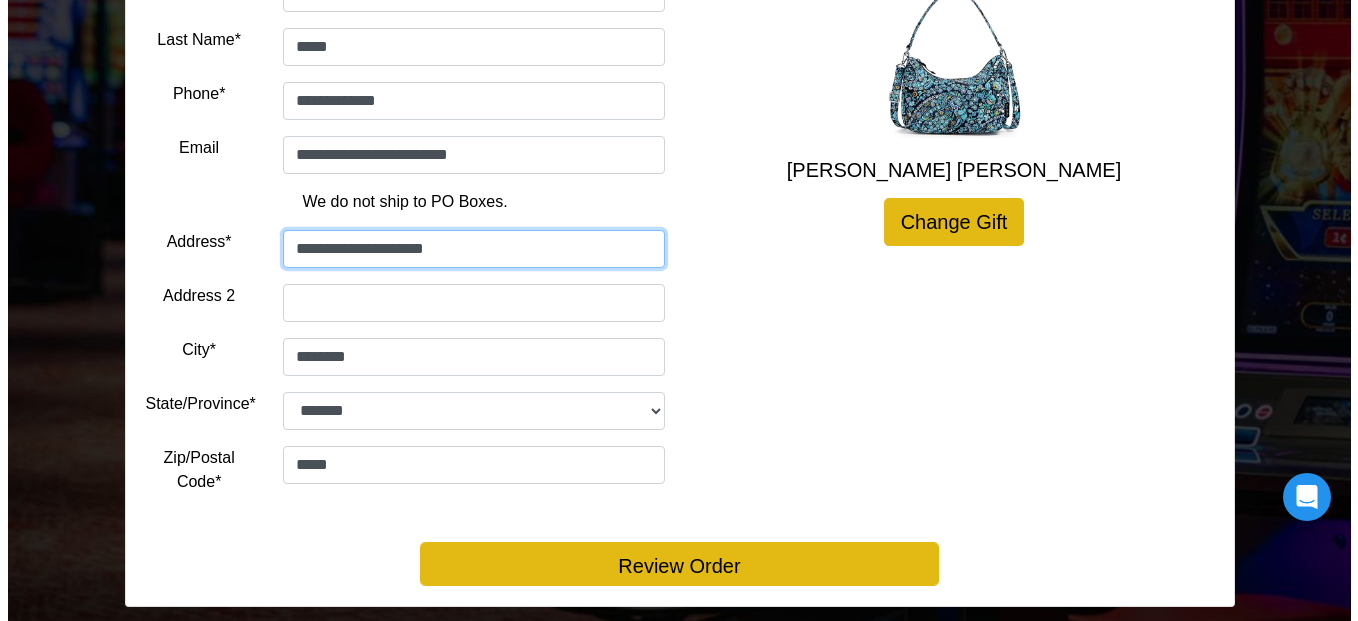 scroll, scrollTop: 467, scrollLeft: 0, axis: vertical 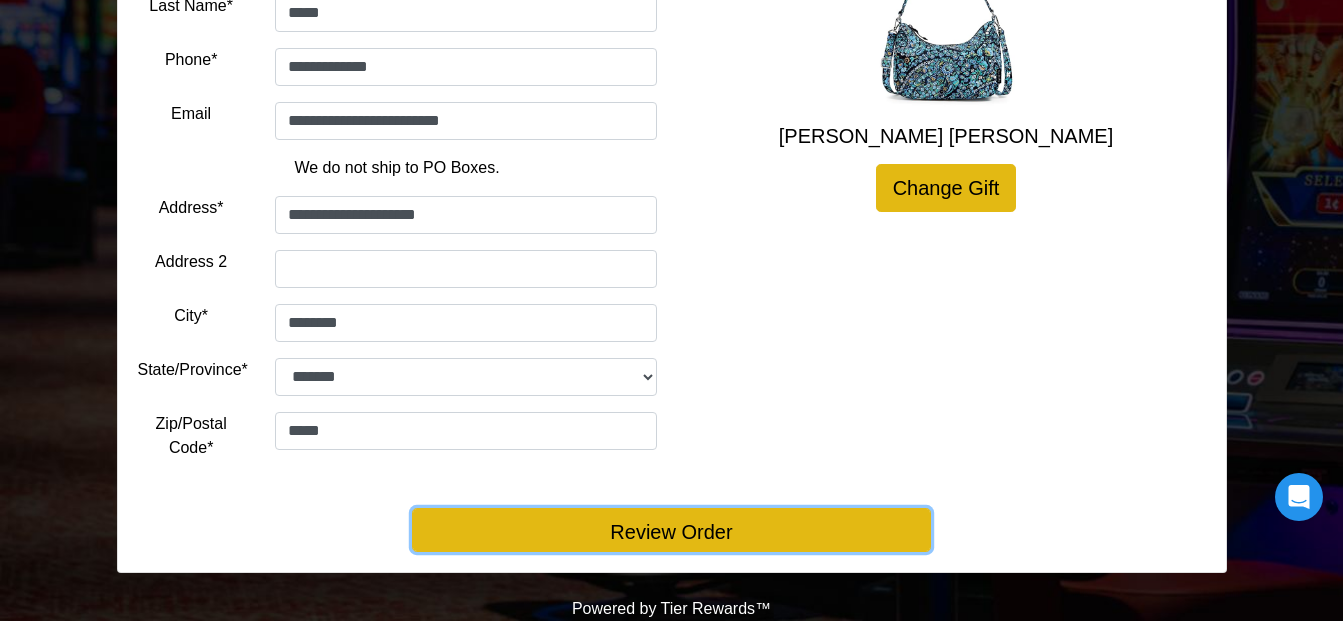 click on "Review Order" at bounding box center [671, 530] 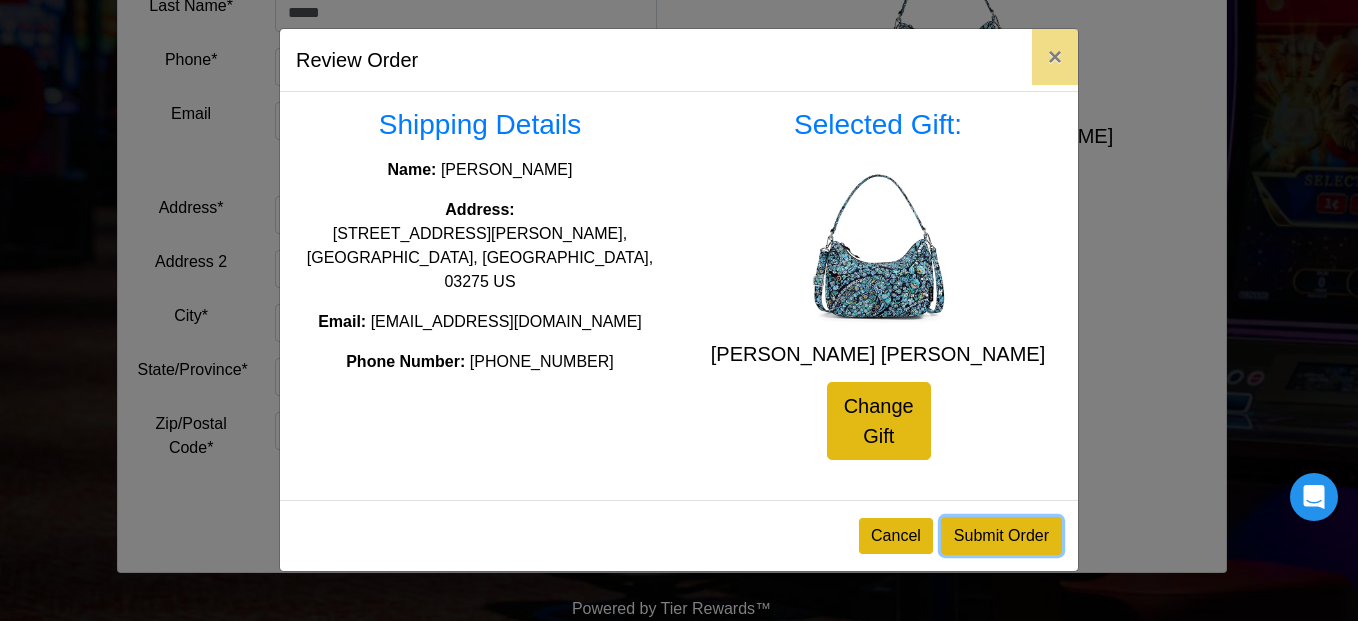 click on "Submit Order" at bounding box center [1001, 536] 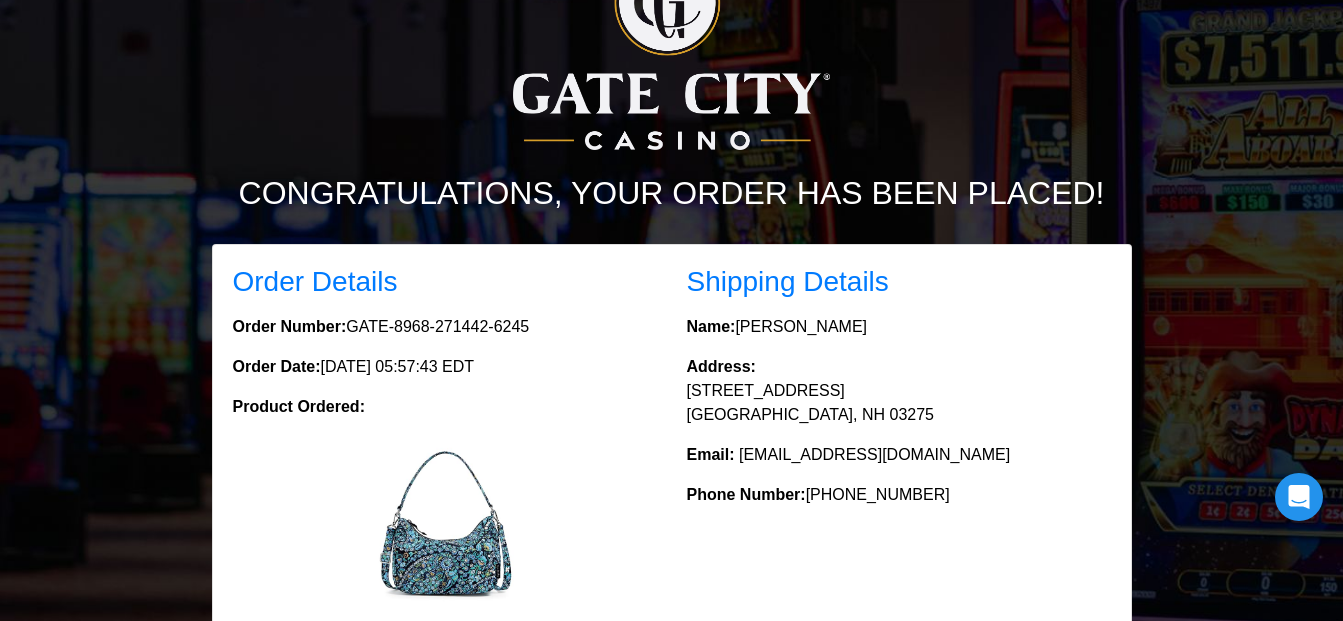 scroll, scrollTop: 0, scrollLeft: 0, axis: both 